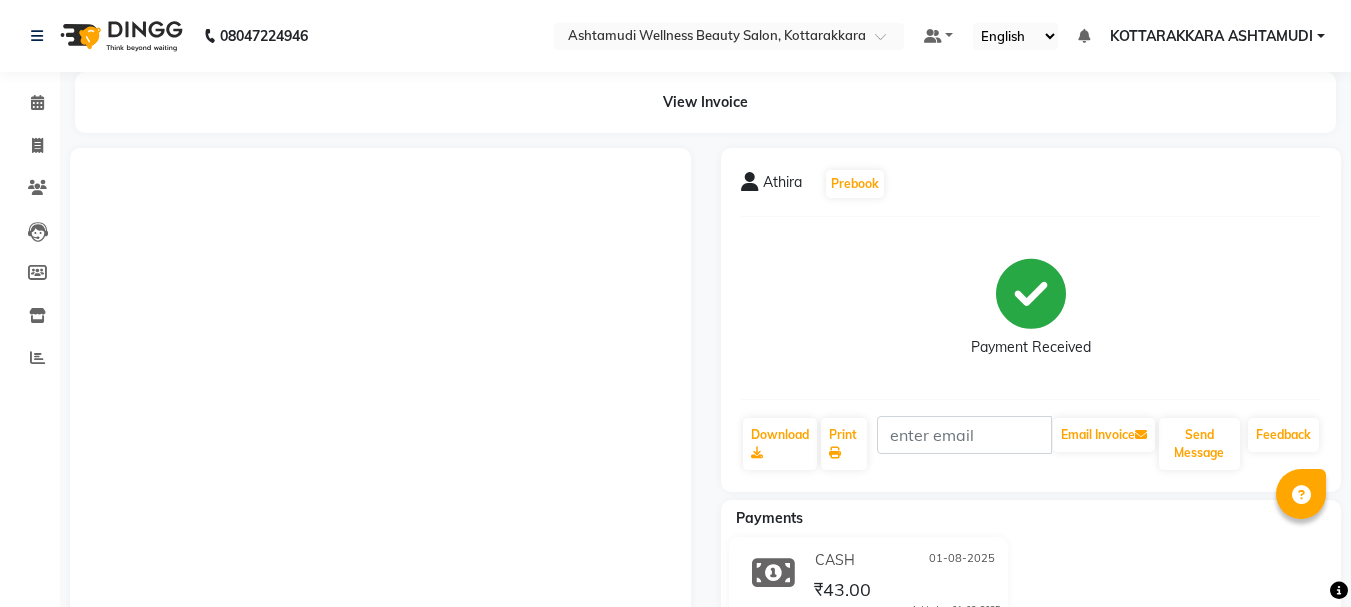 scroll, scrollTop: 0, scrollLeft: 0, axis: both 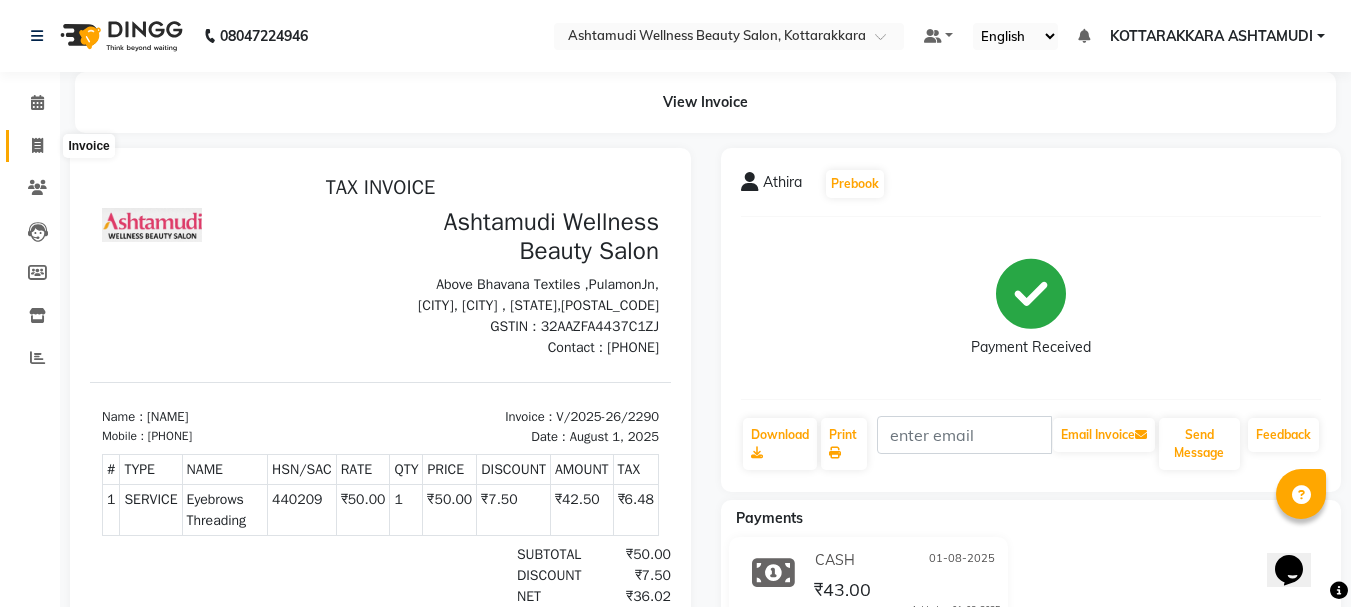 click 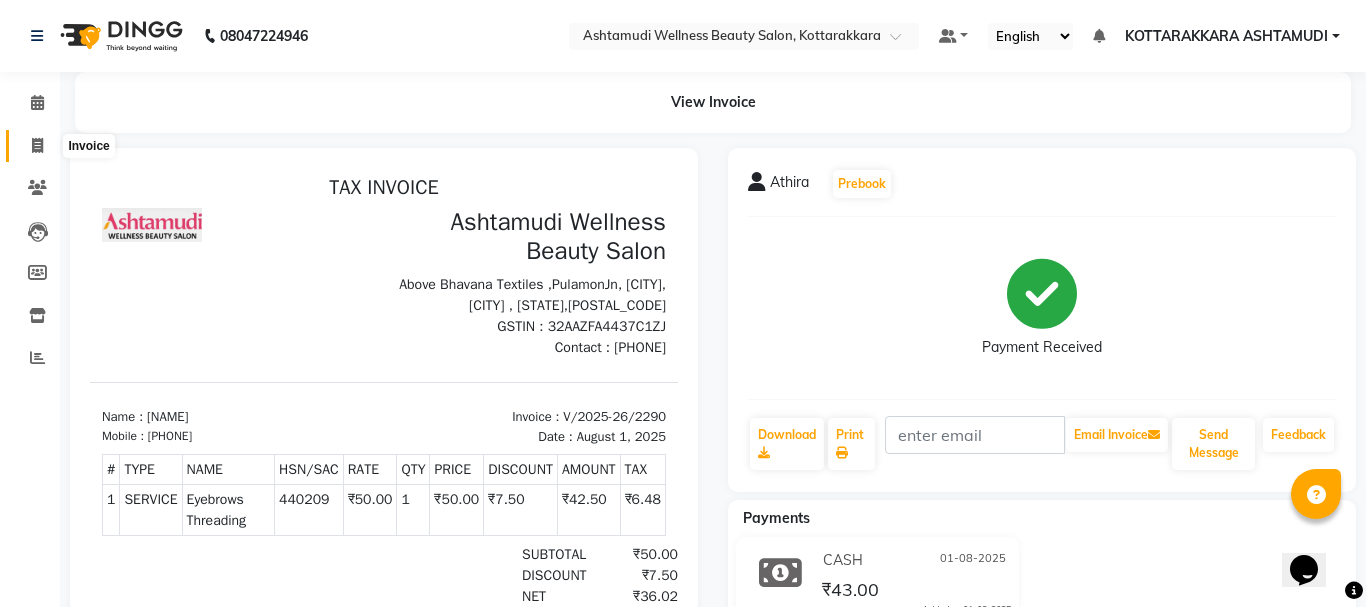 select on "4664" 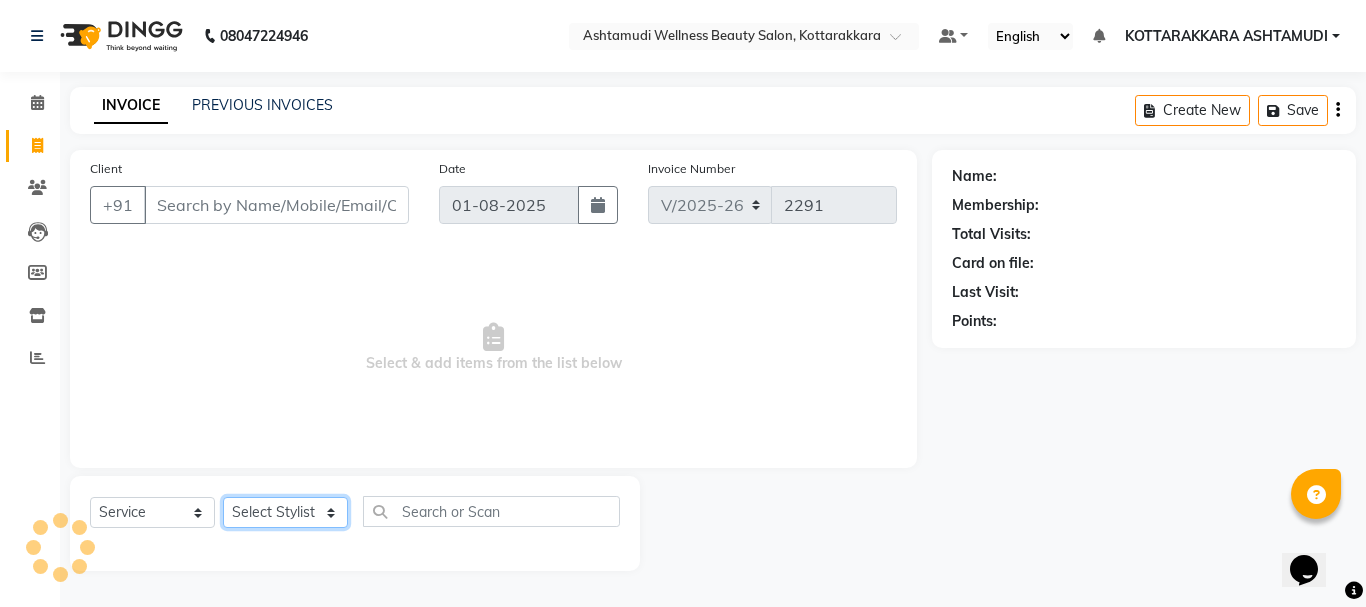 click on "Select Stylist" 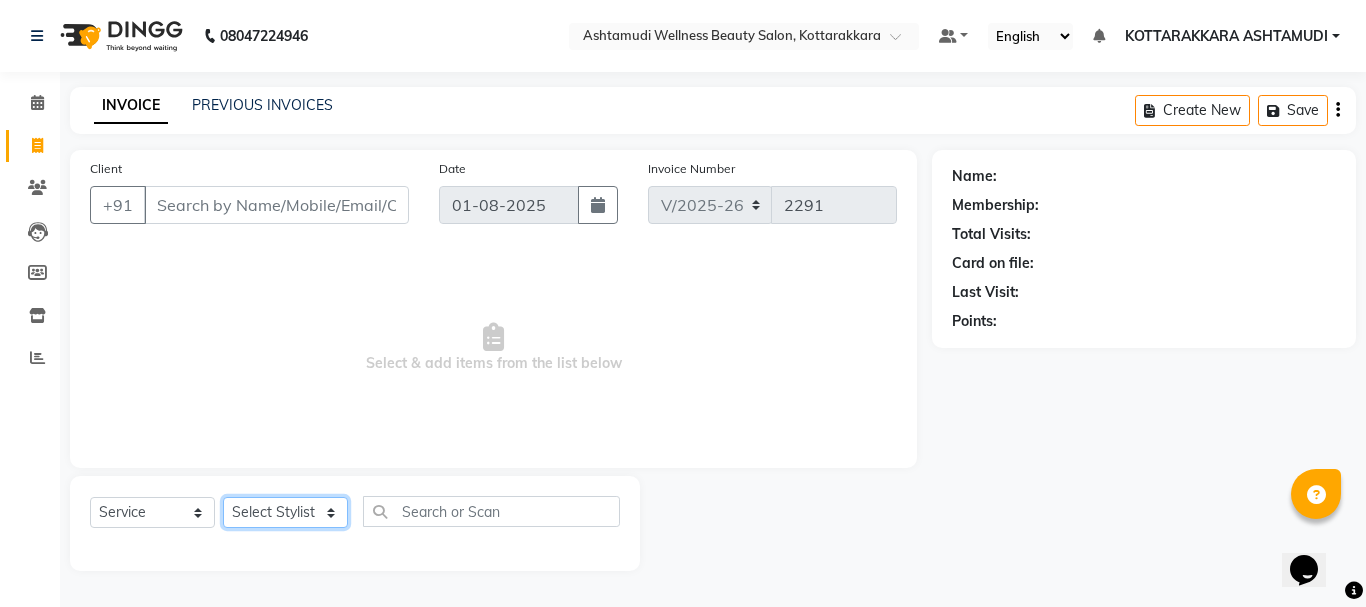 select on "27465" 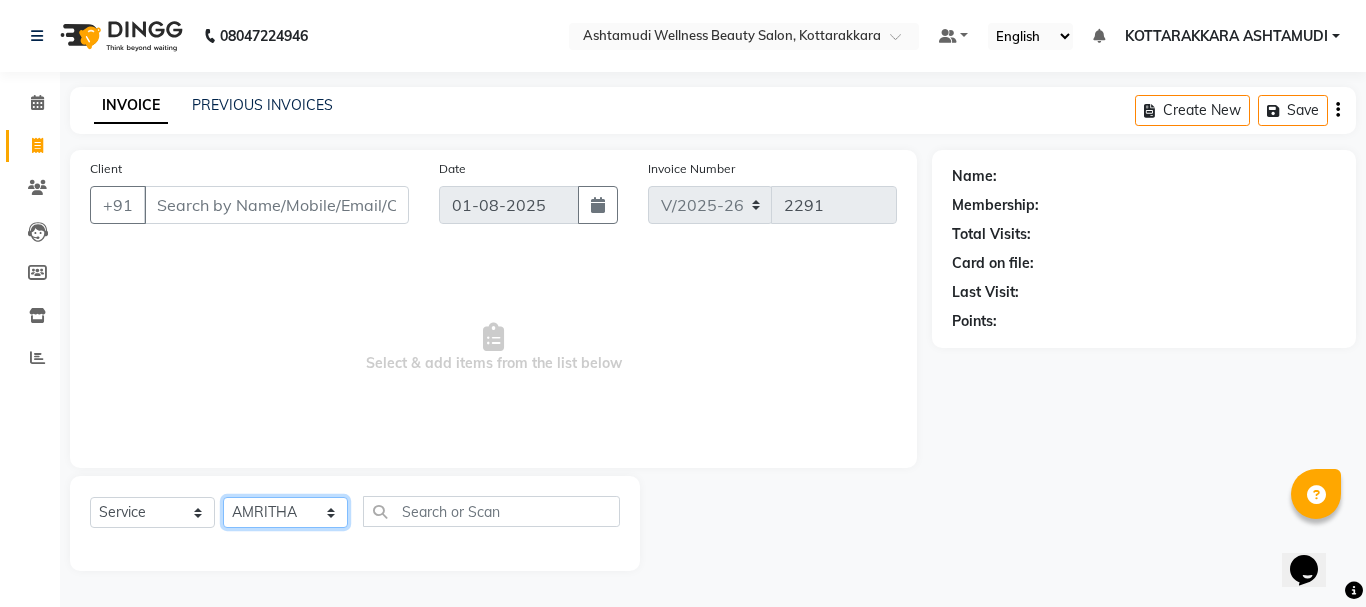 click on "Select Stylist [NAME] [NAME] [NAME] [NAME] [NAME] [NAME] [NAME] [NAME] [NAME] [NAME] [NAME]" 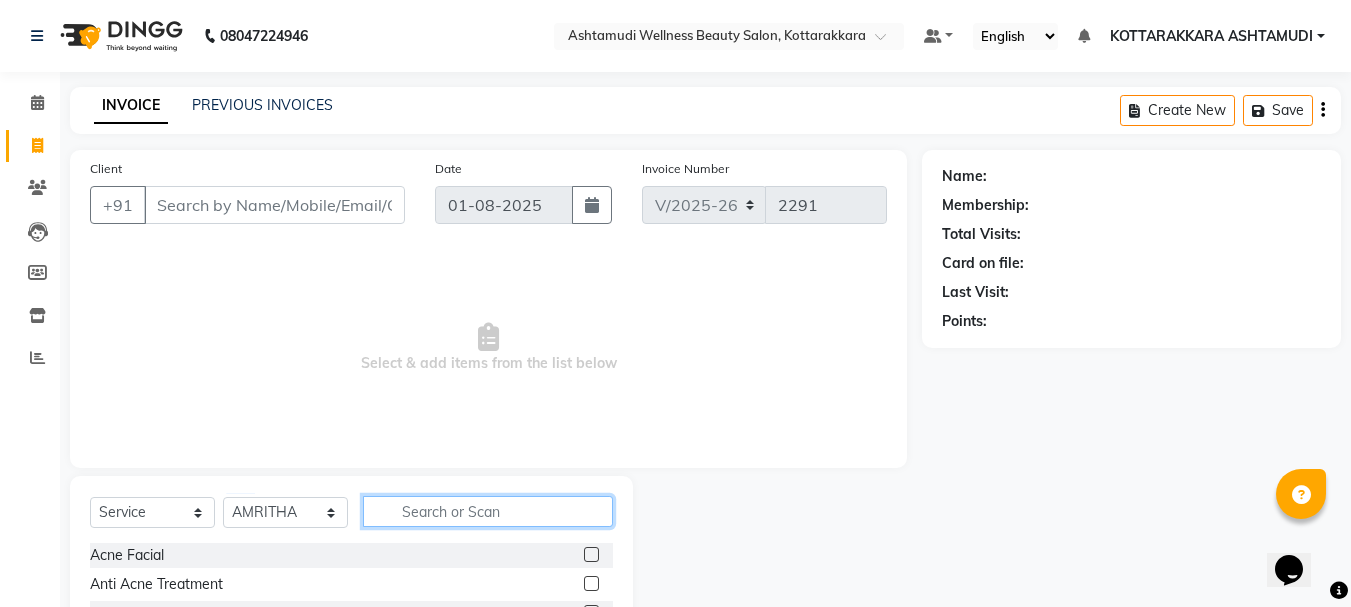 click 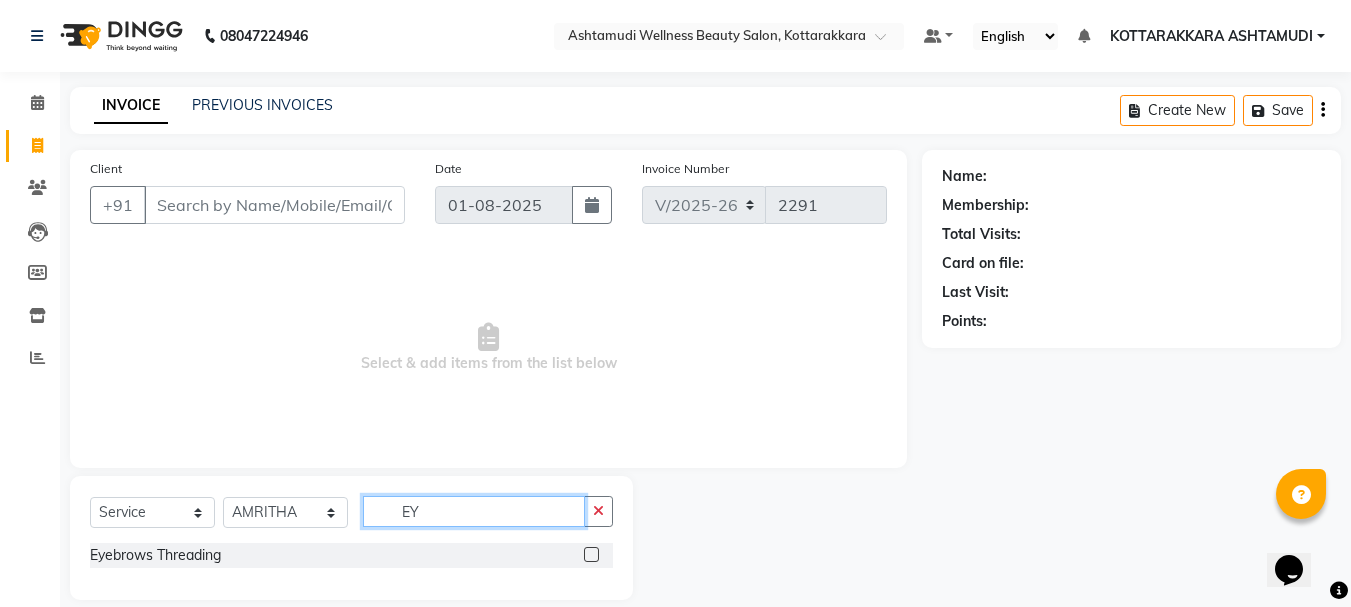 type on "EY" 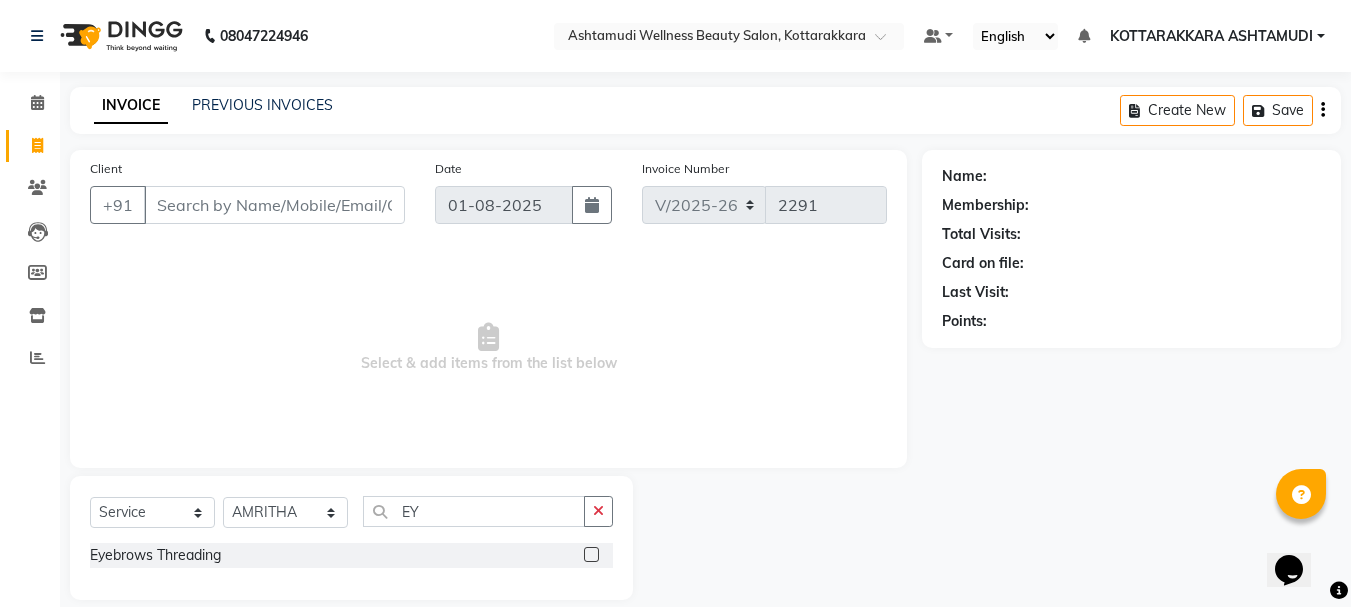 click 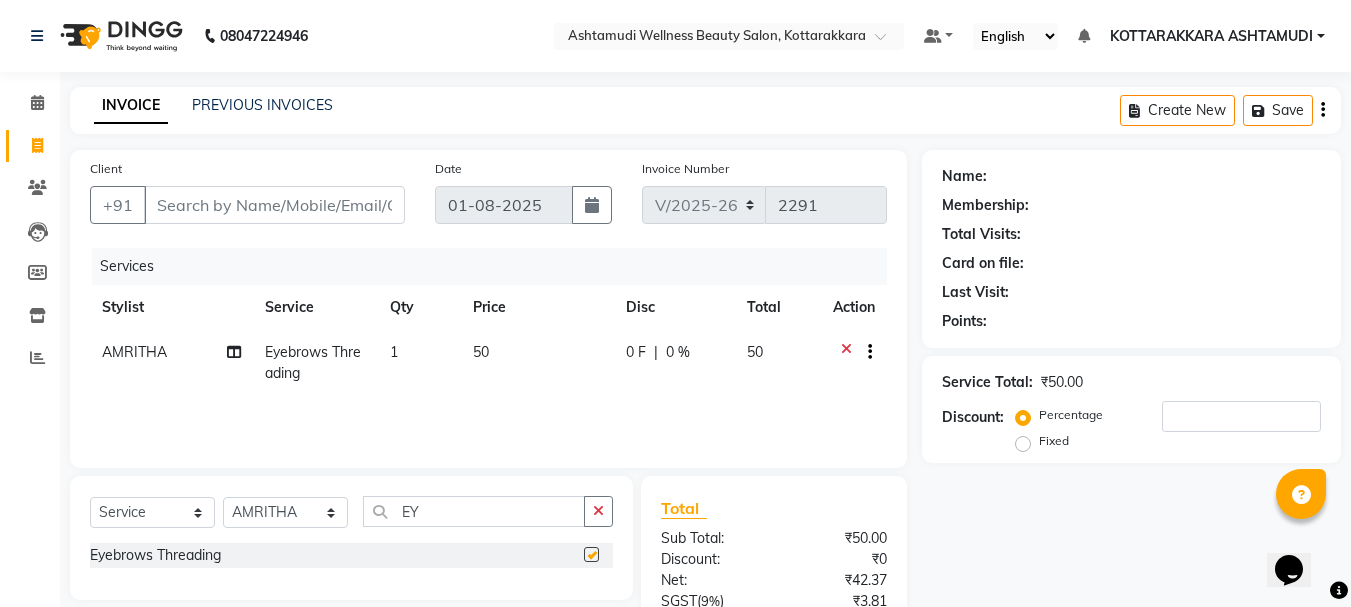 checkbox on "false" 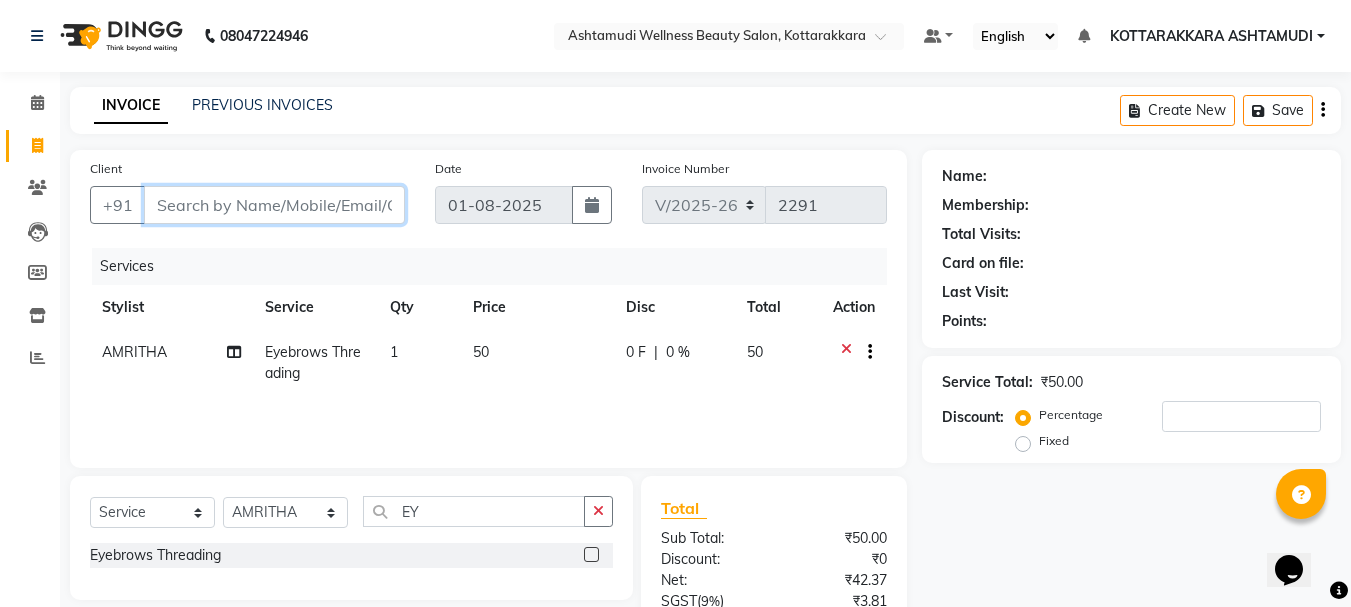 click on "Client" at bounding box center (274, 205) 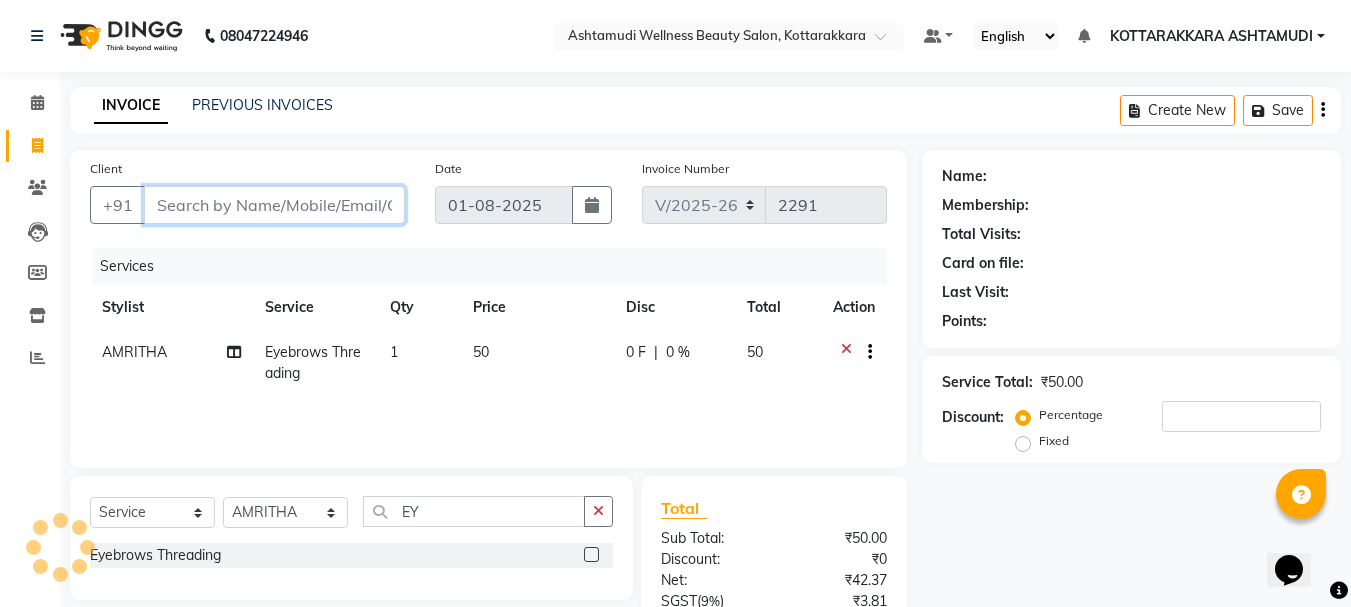 click on "Client" at bounding box center [274, 205] 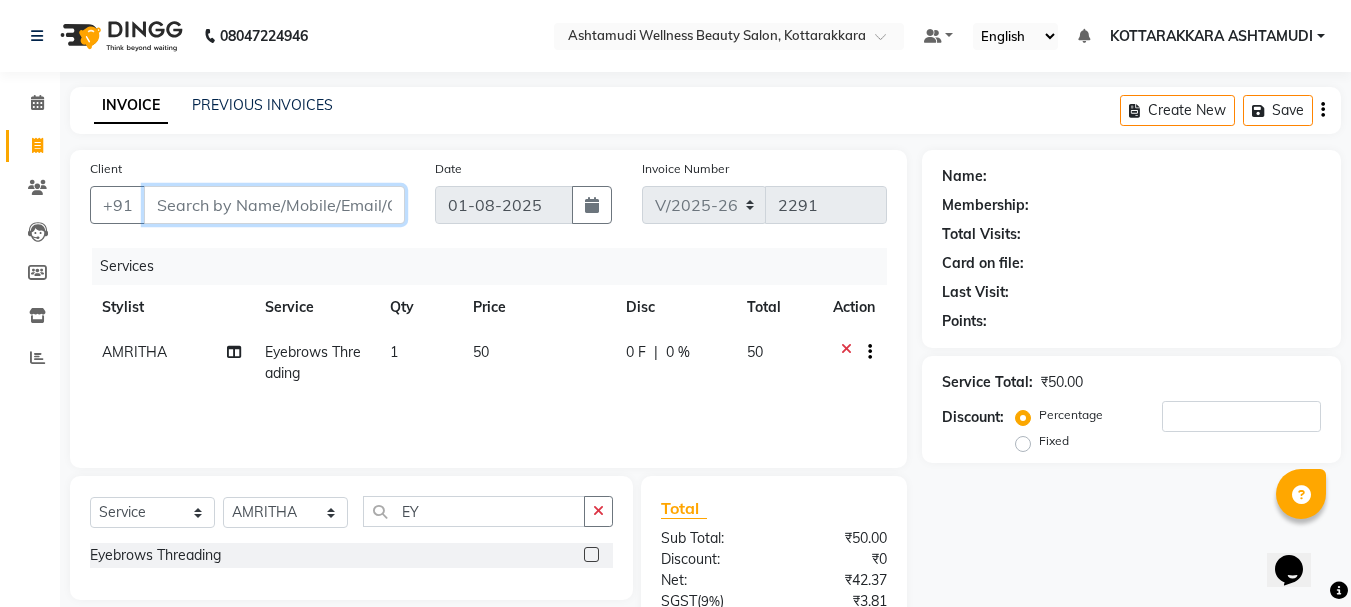 type on "9" 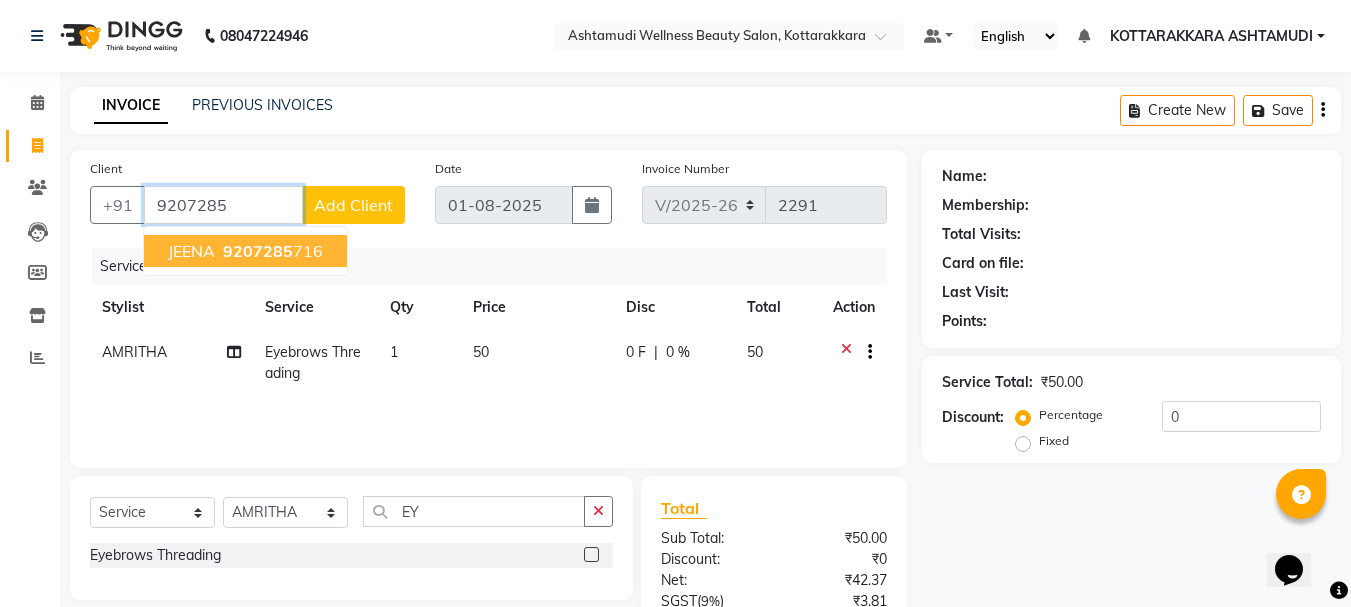 click on "[NAME] [PHONE]" at bounding box center (245, 251) 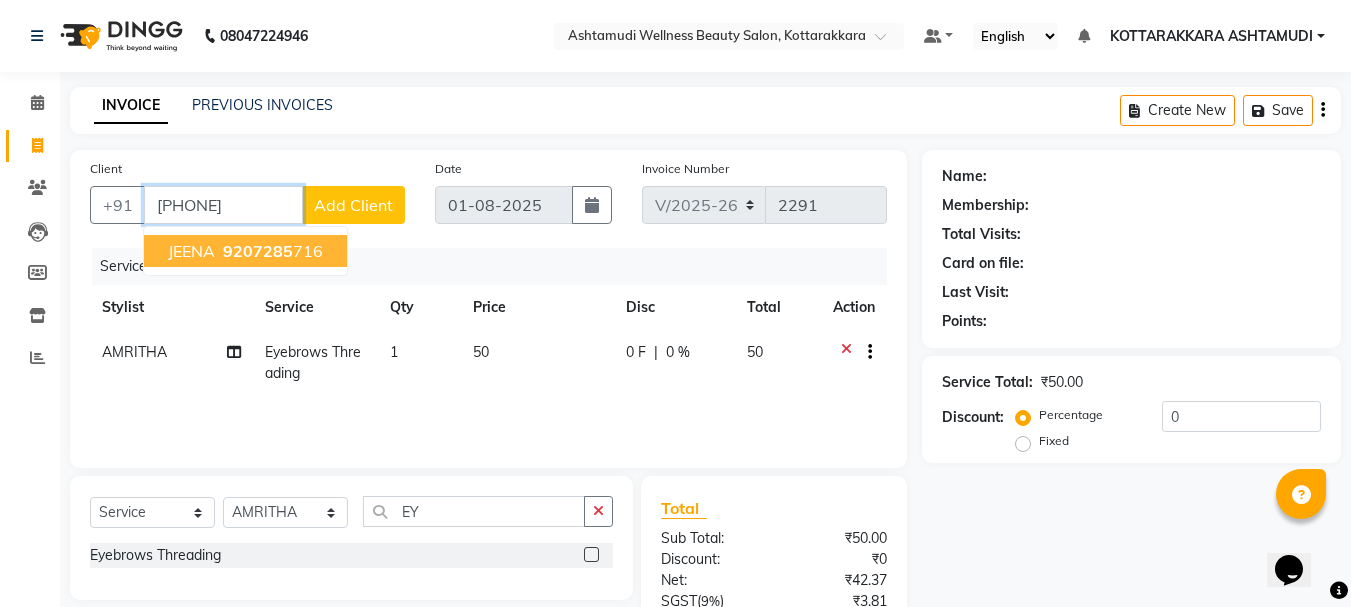 type on "[PHONE]" 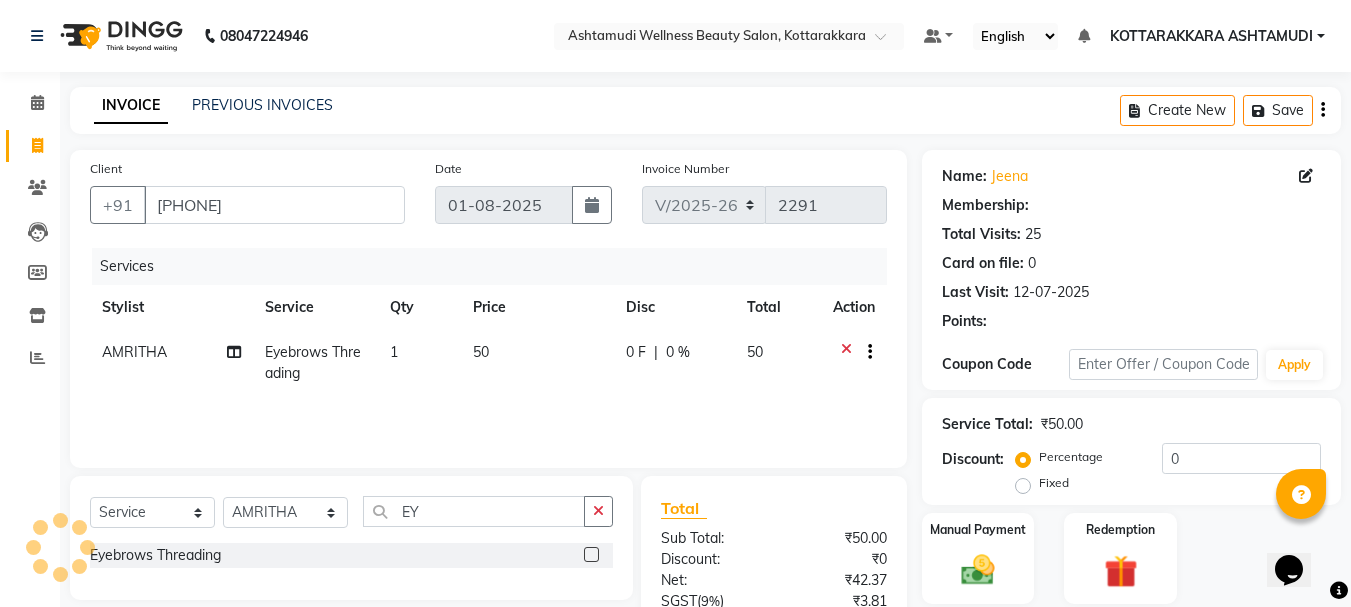 select on "1: Object" 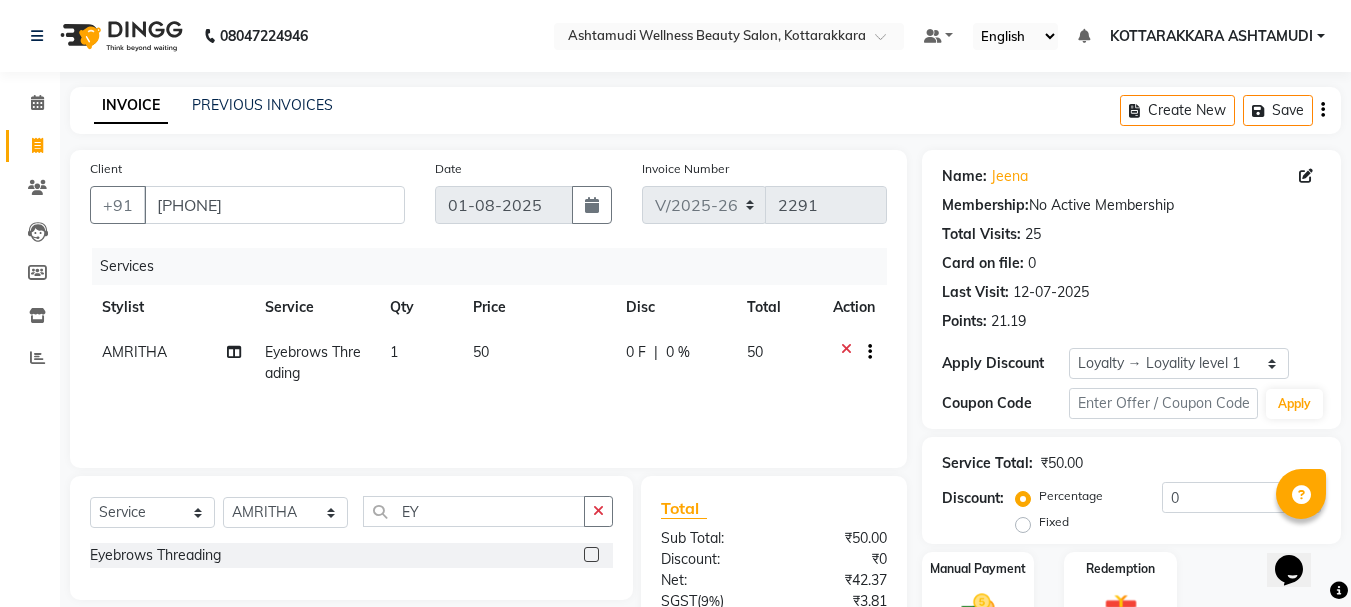 scroll, scrollTop: 193, scrollLeft: 0, axis: vertical 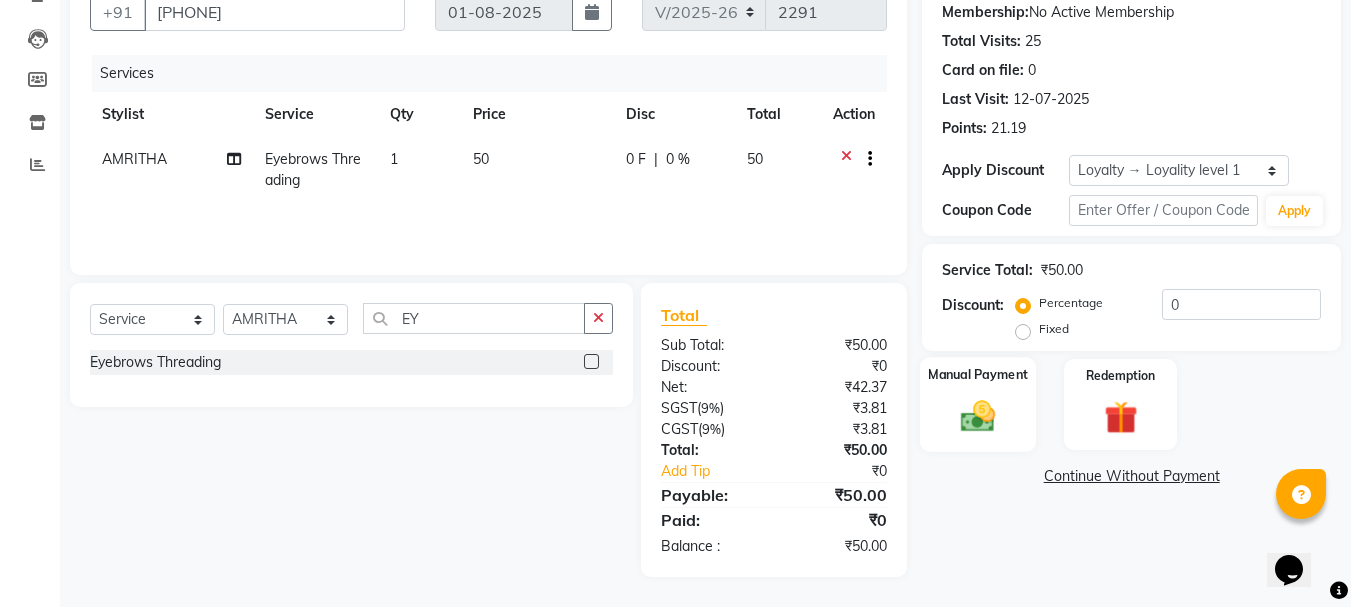 click 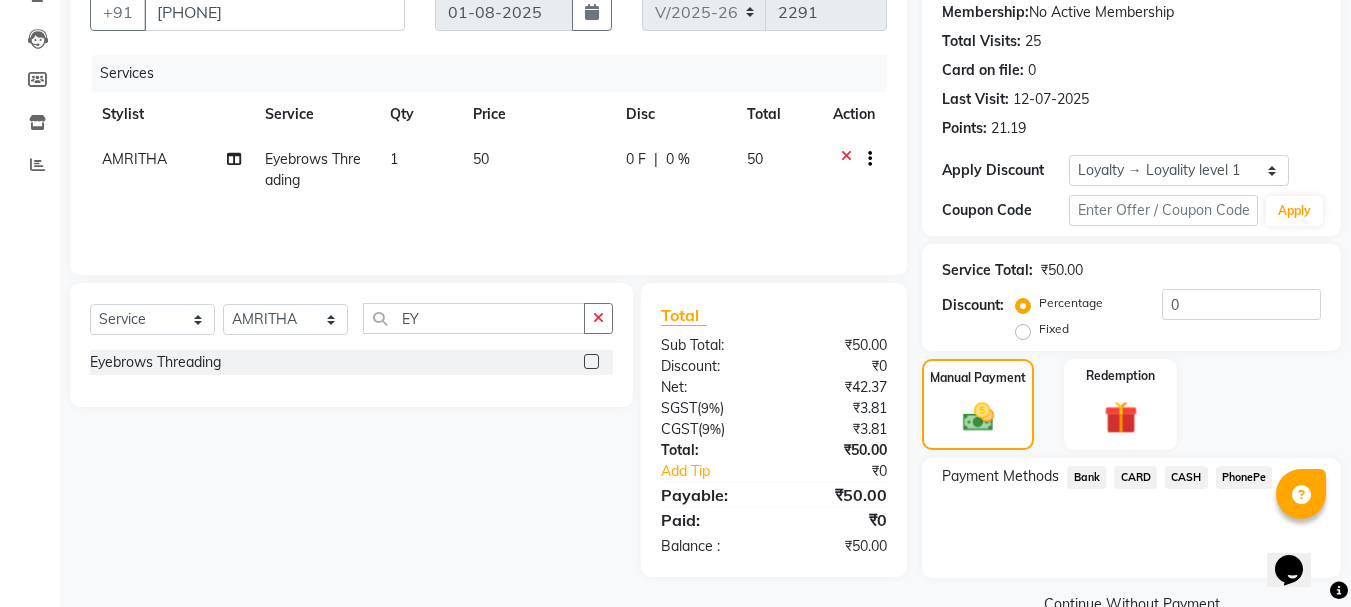 click on "PhonePe" 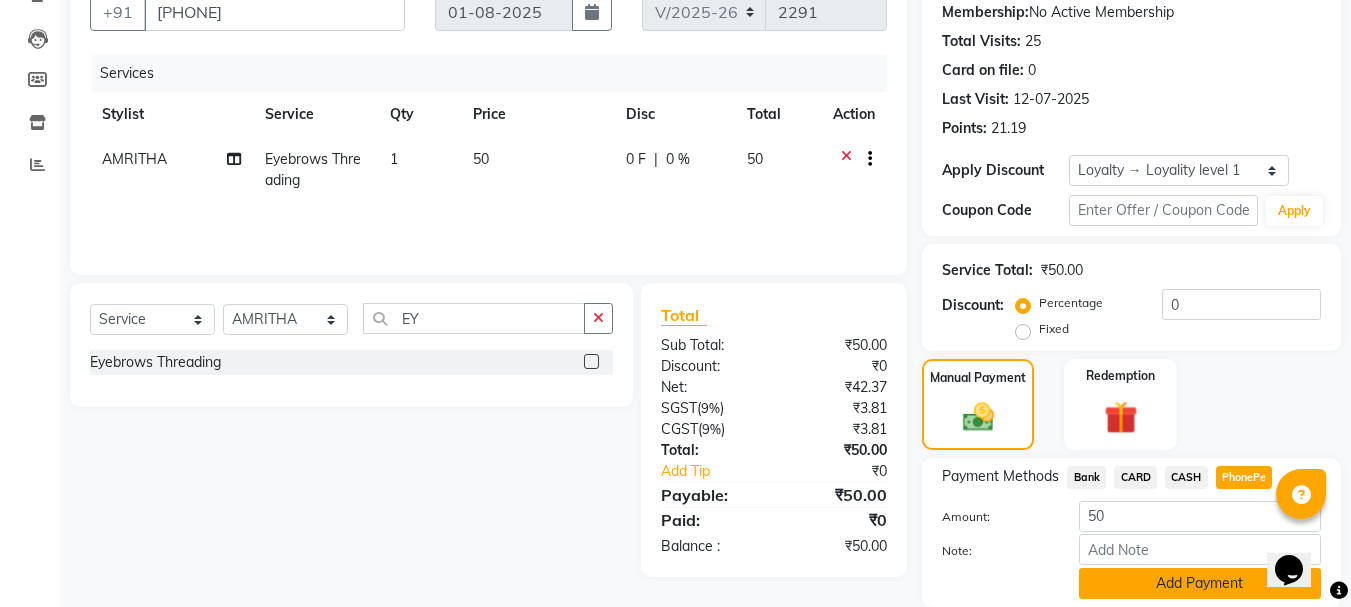 click on "Add Payment" 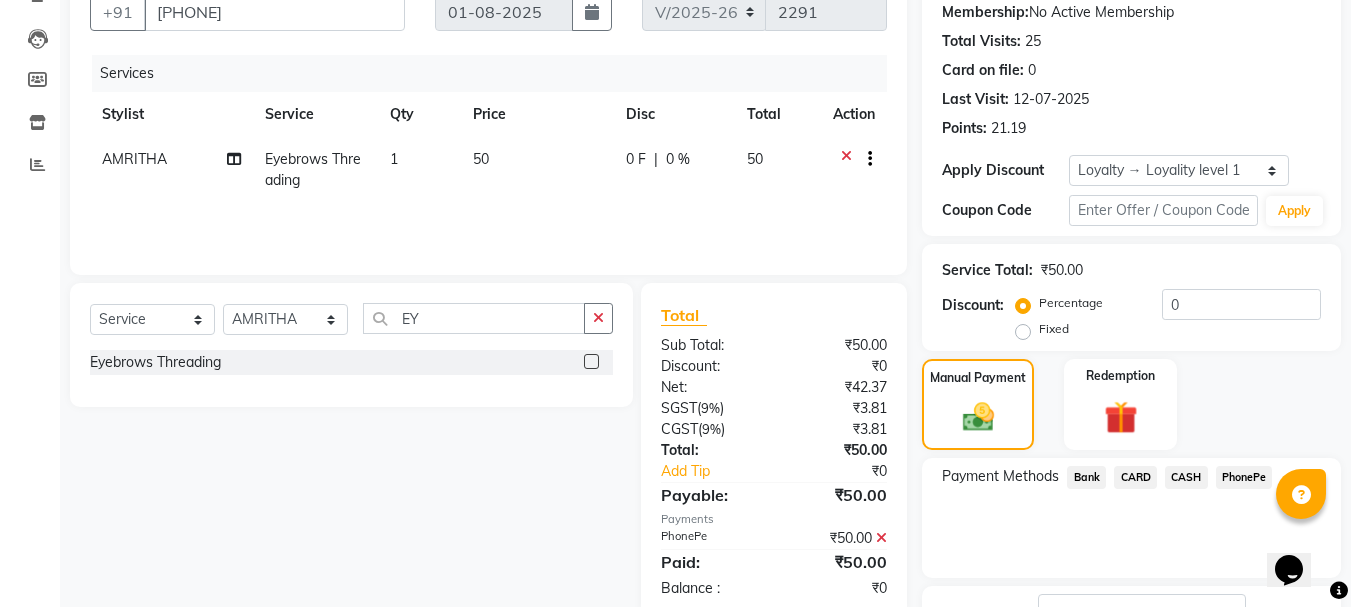 scroll, scrollTop: 348, scrollLeft: 0, axis: vertical 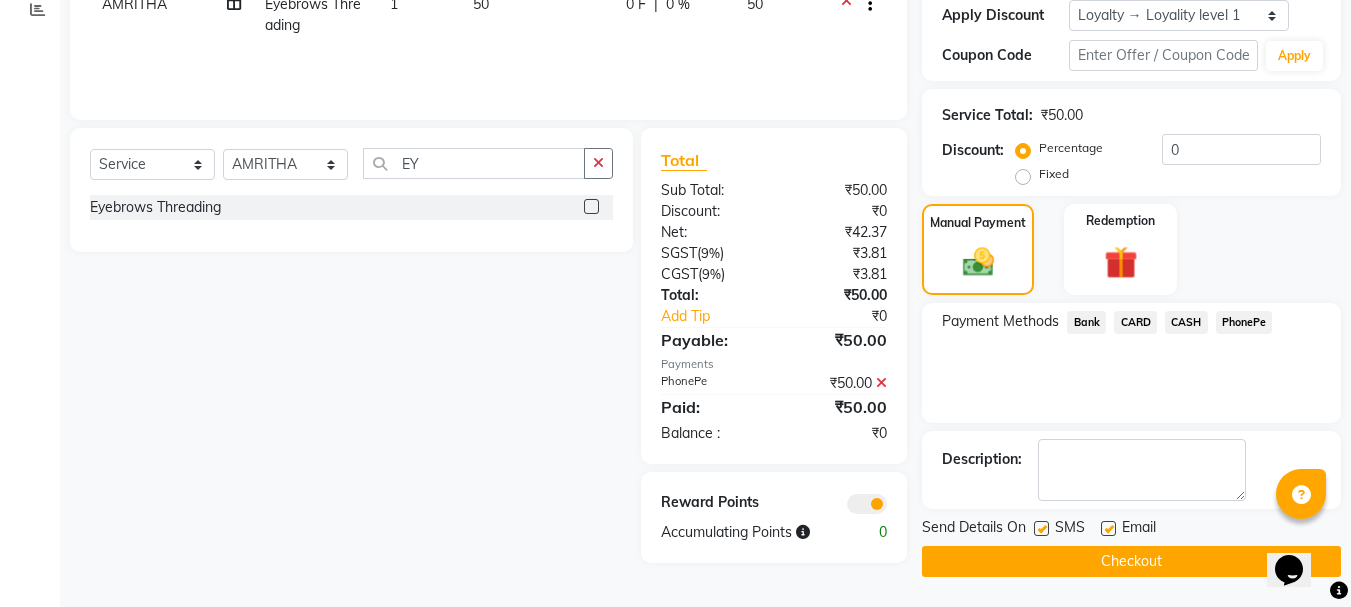 click on "Checkout" 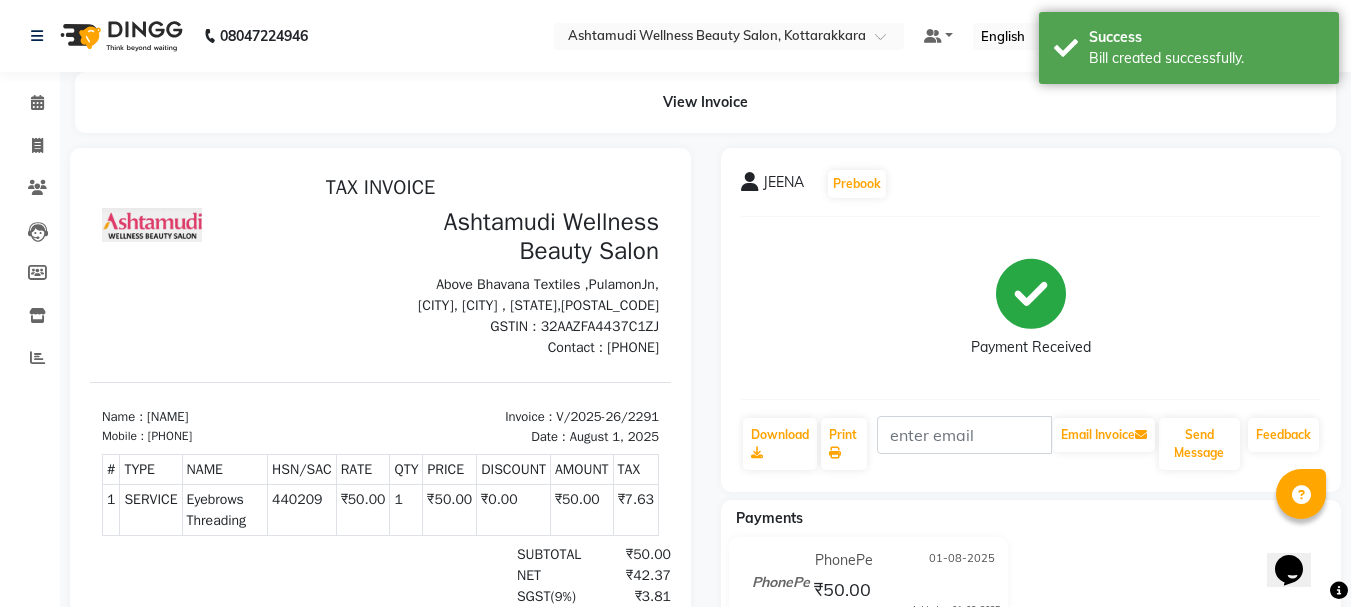 scroll, scrollTop: 0, scrollLeft: 0, axis: both 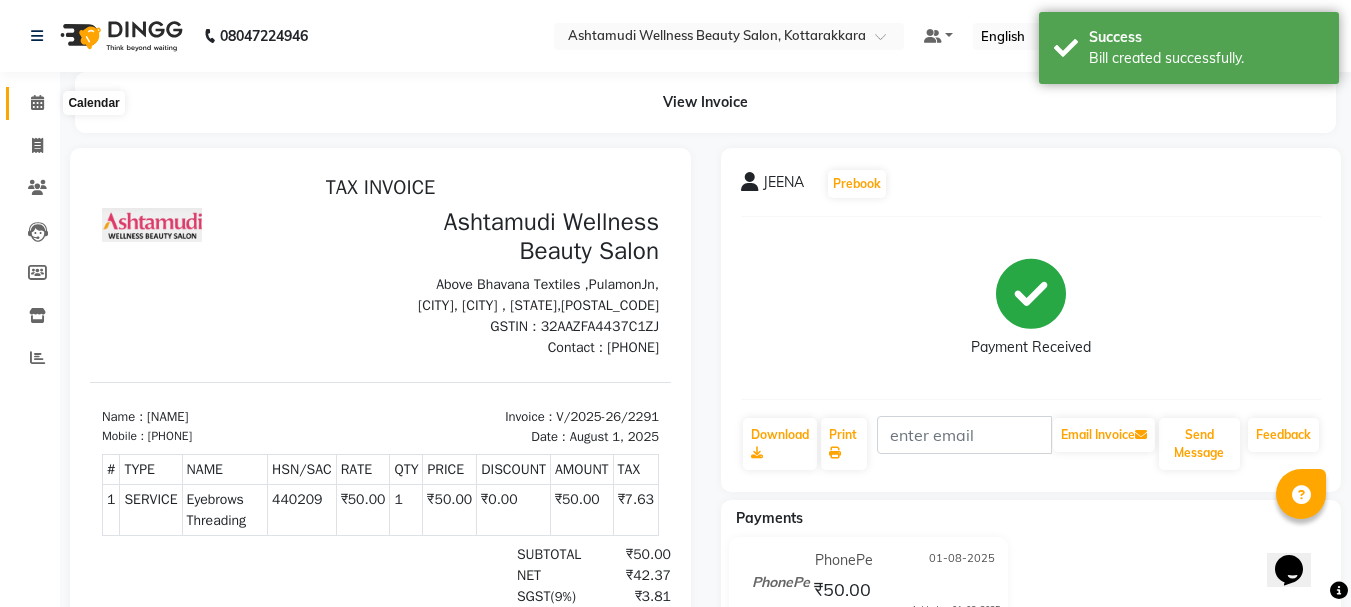 click 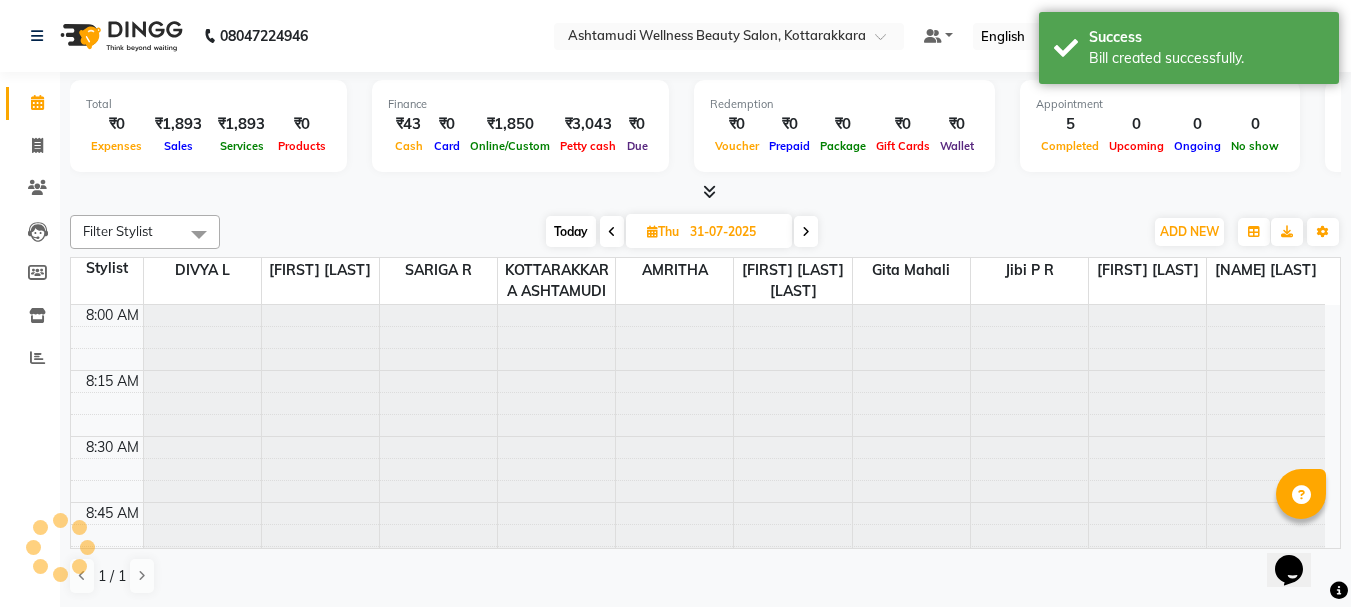 scroll, scrollTop: 0, scrollLeft: 0, axis: both 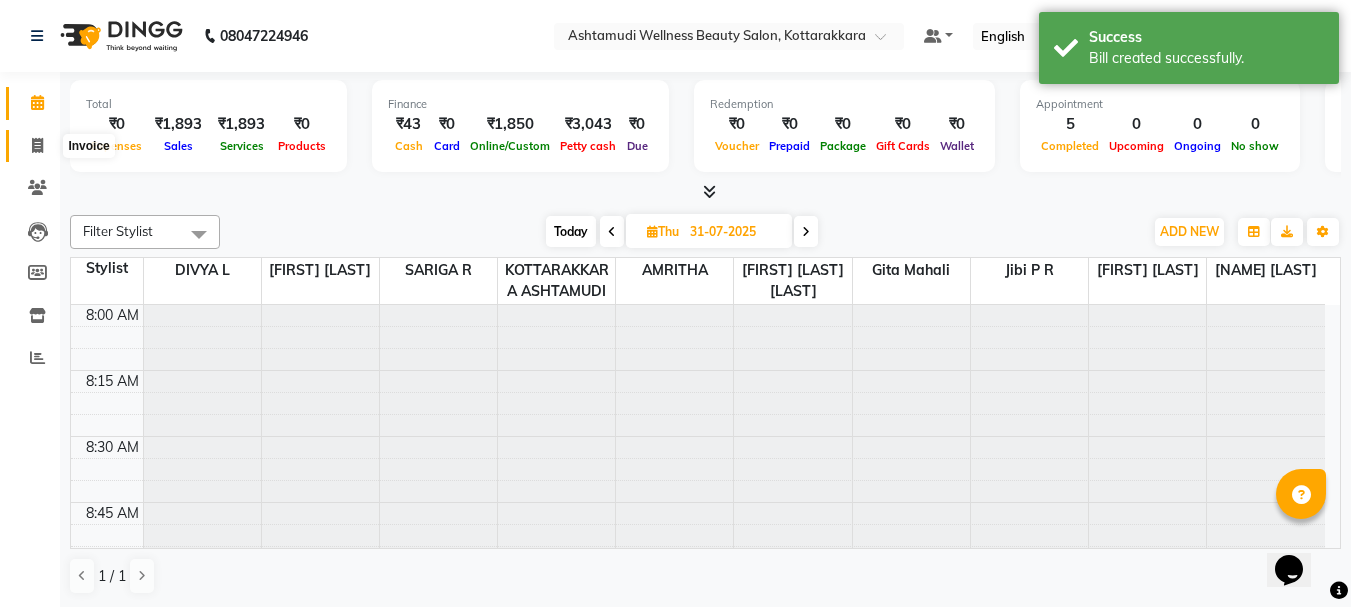 click 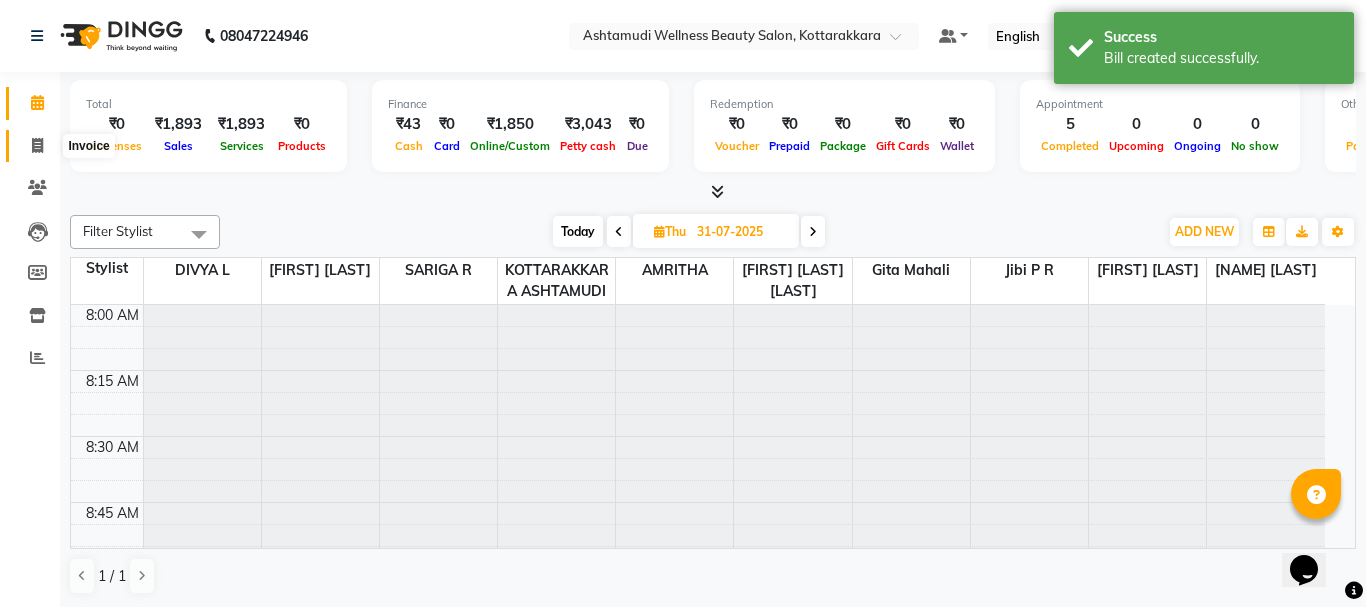 select on "4664" 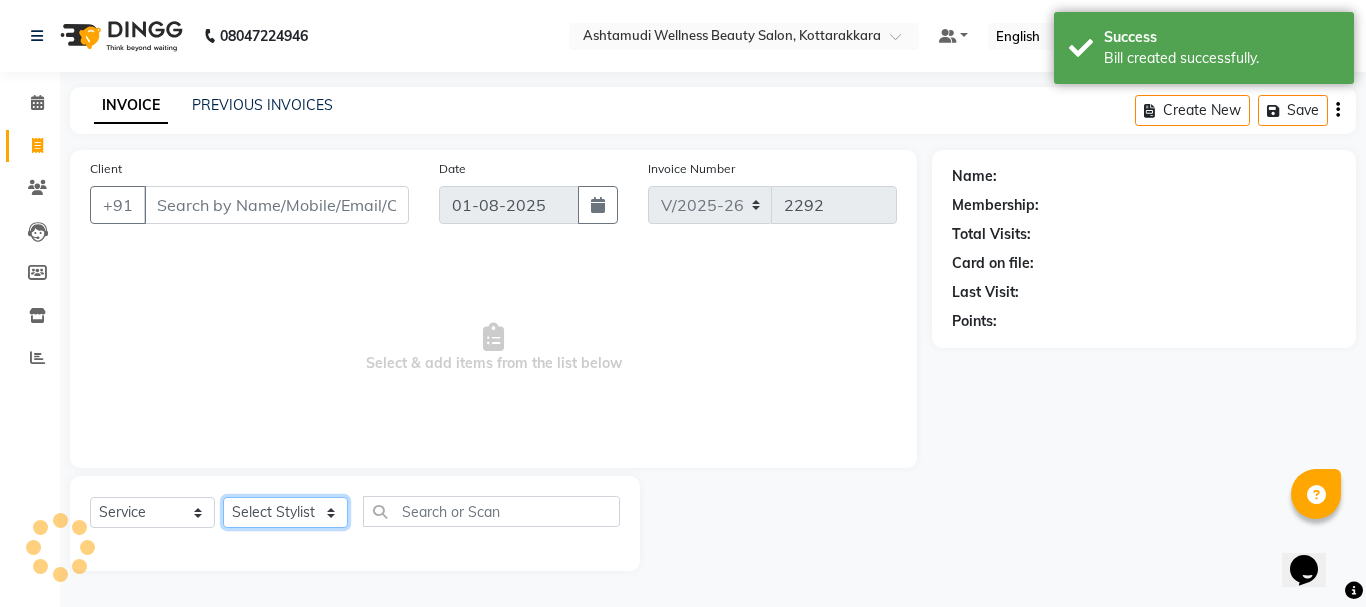click on "Select Stylist" 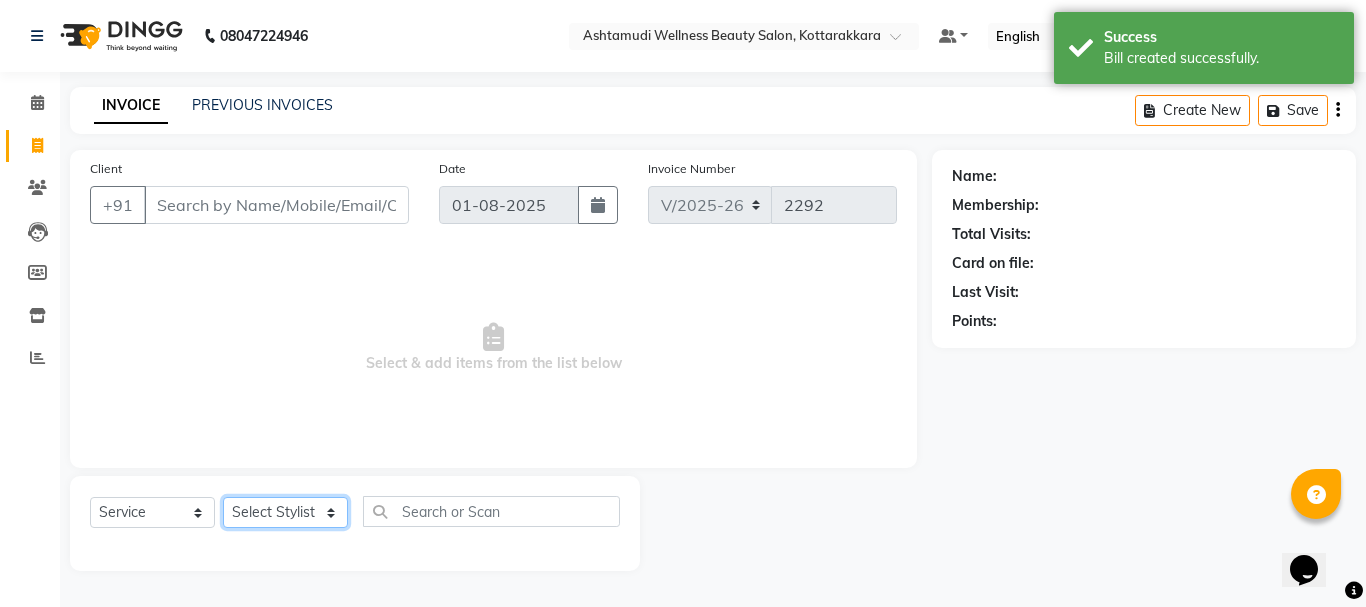 select on "49590" 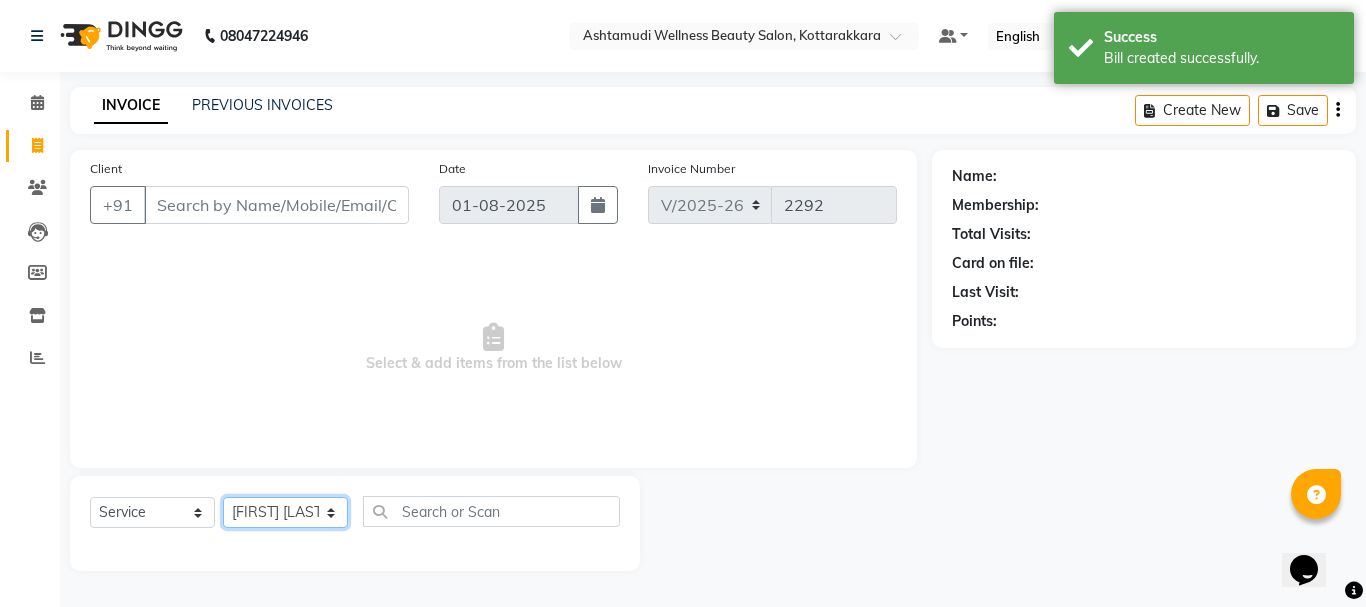 click on "Select Stylist [NAME] [NAME] [NAME] [NAME] [NAME] [NAME] [NAME] [NAME] [NAME] [NAME] [NAME]" 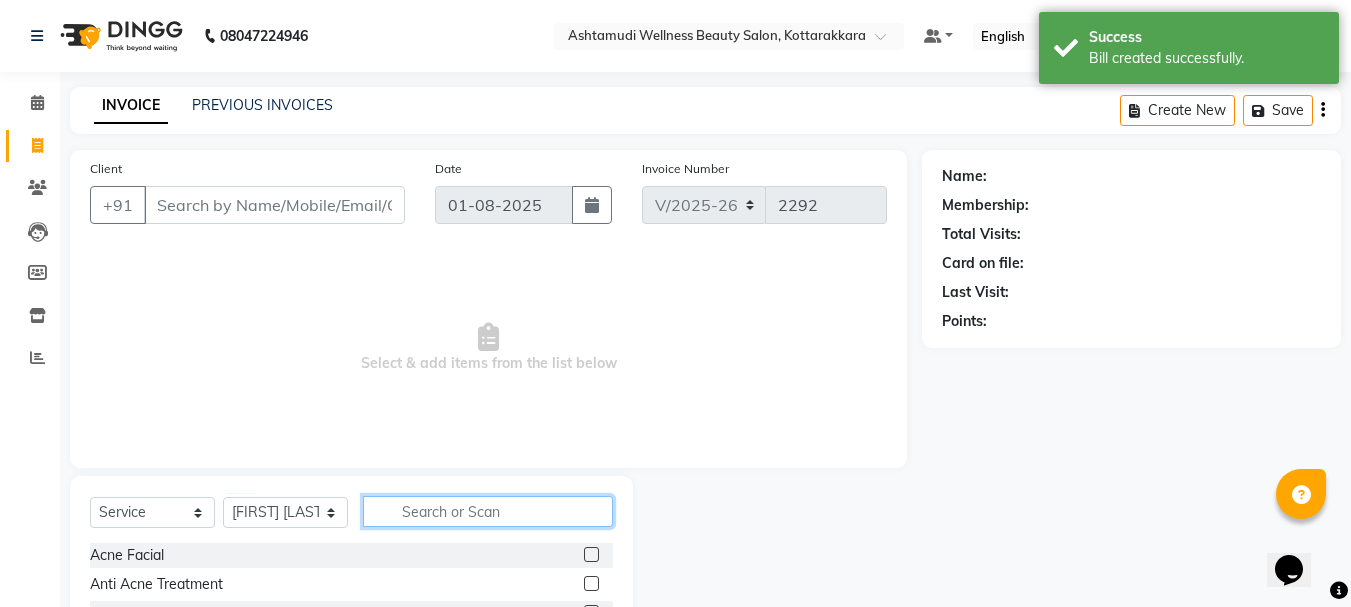 click 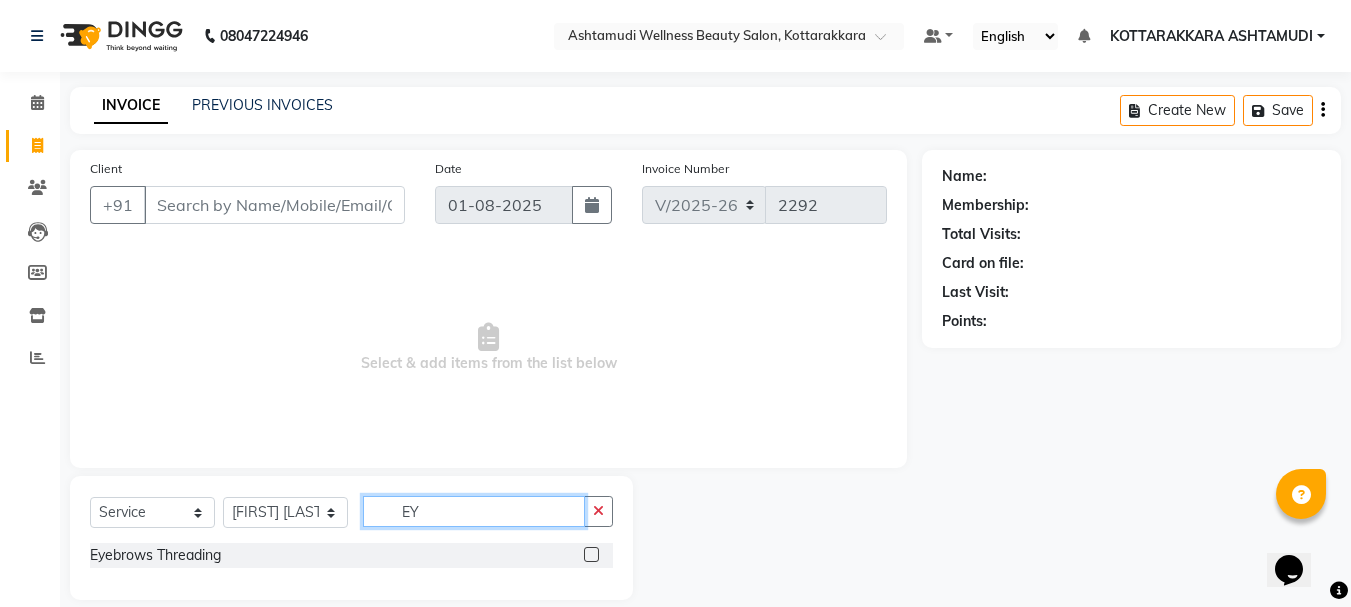 type on "EY" 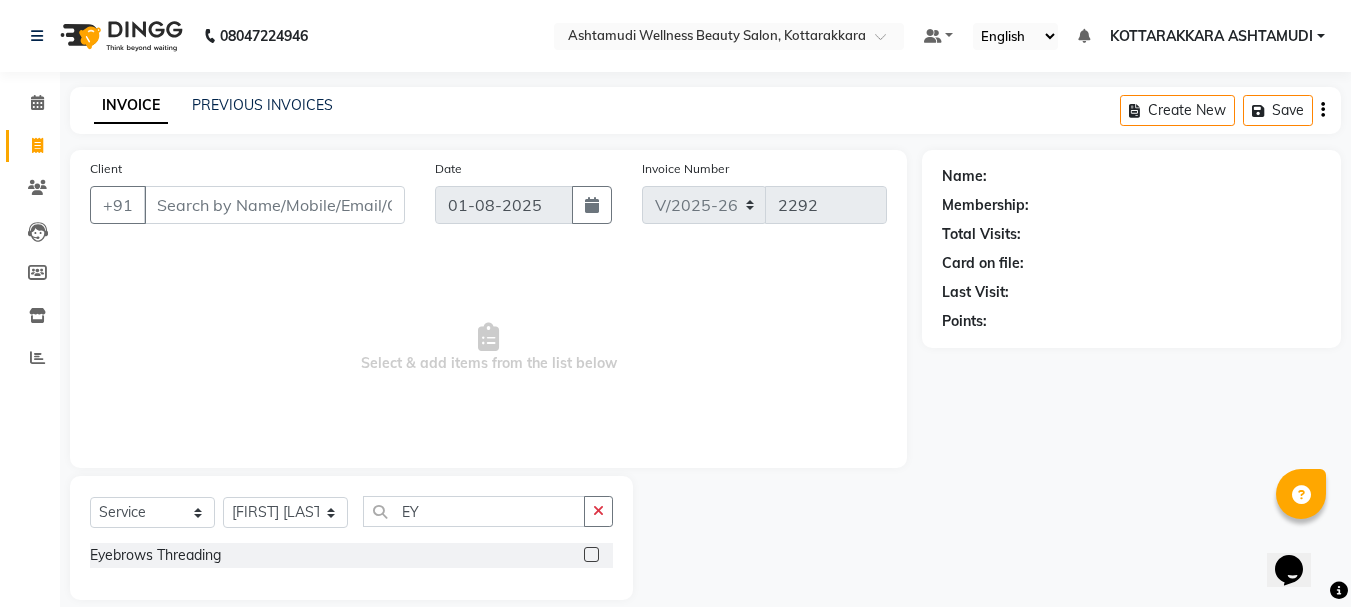 click 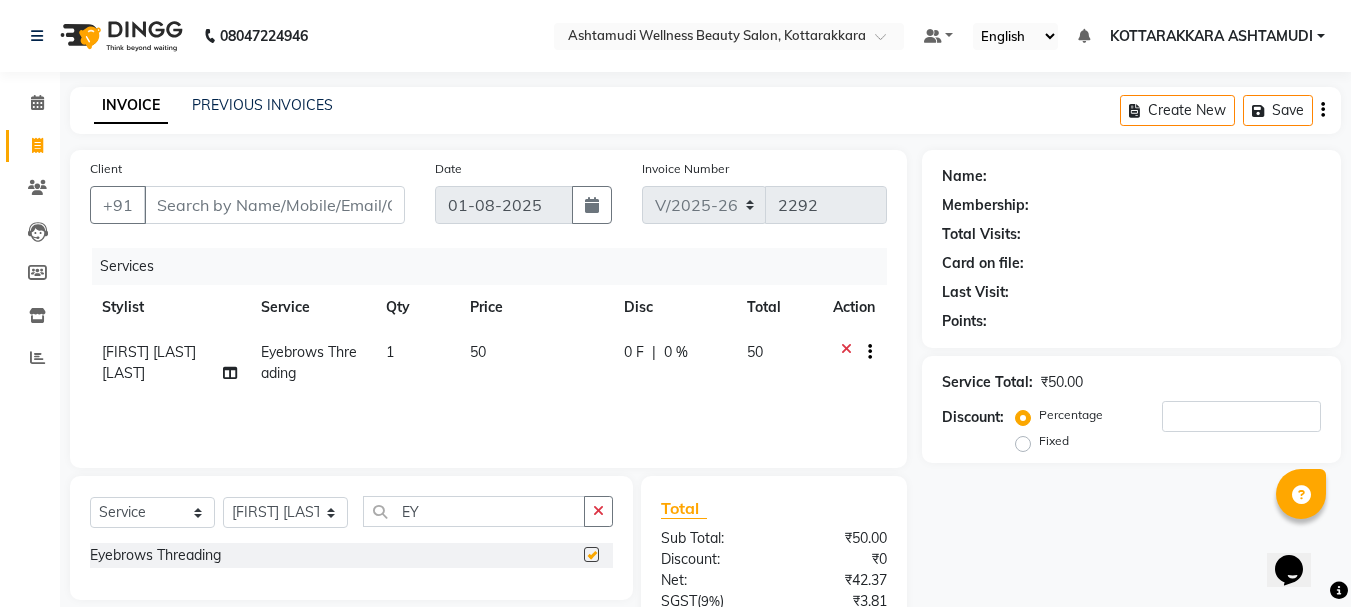 checkbox on "false" 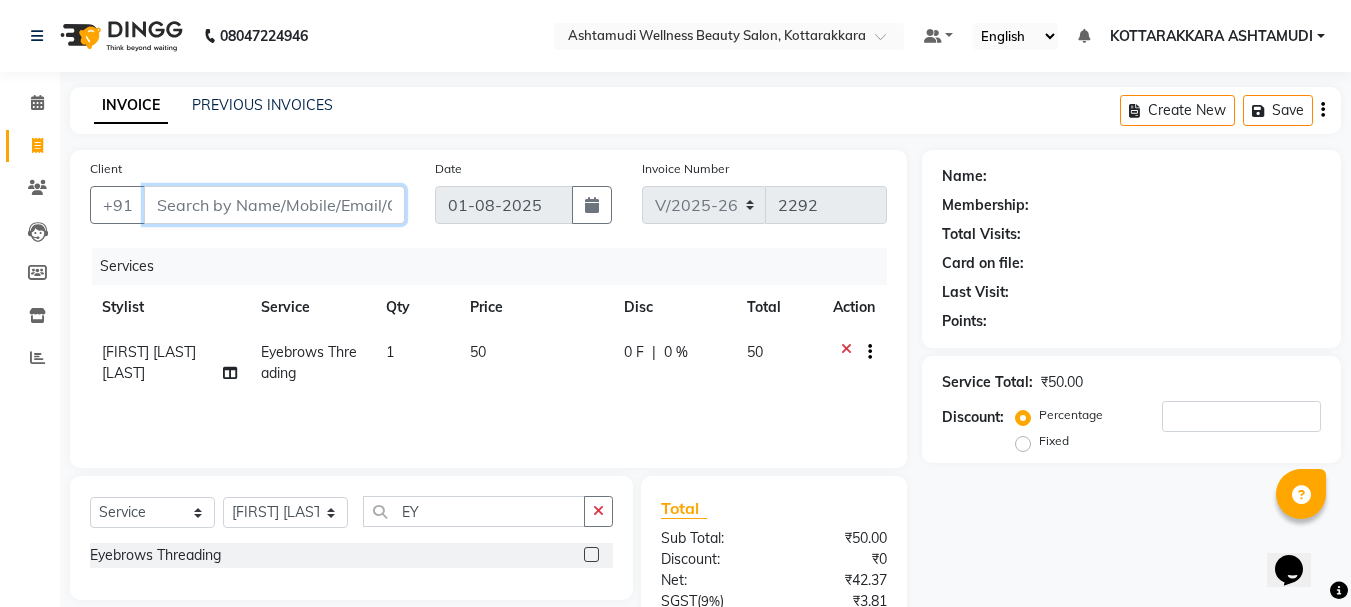 click on "Client" at bounding box center (274, 205) 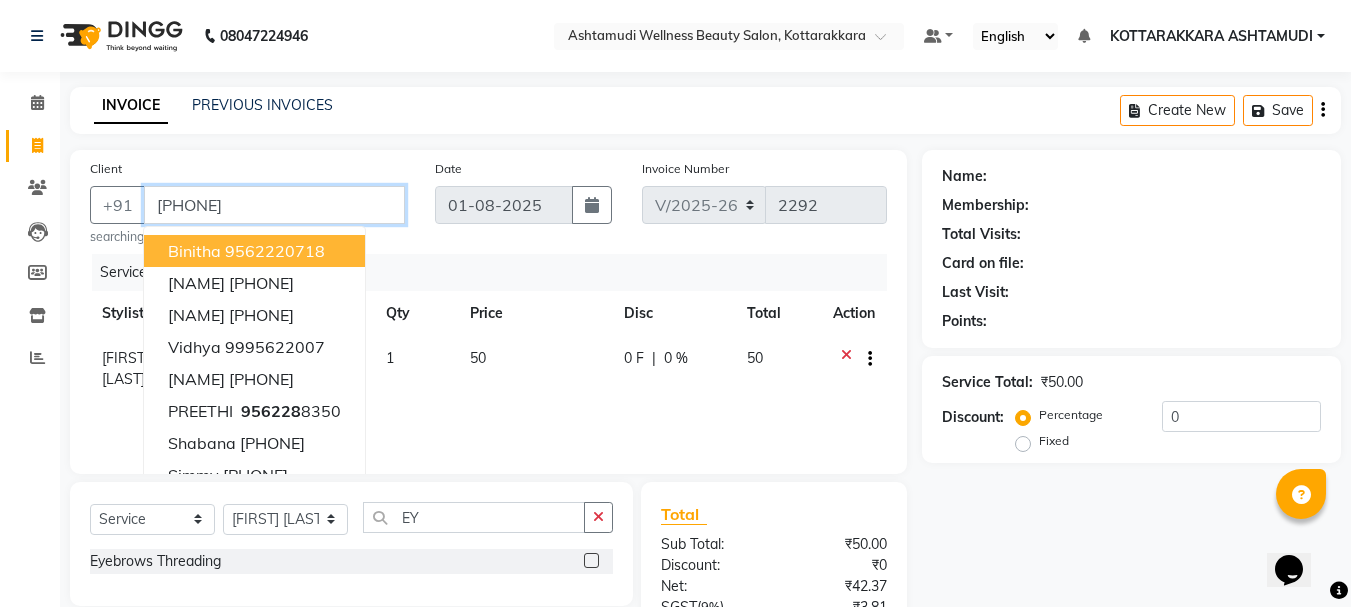 type on "[PHONE]" 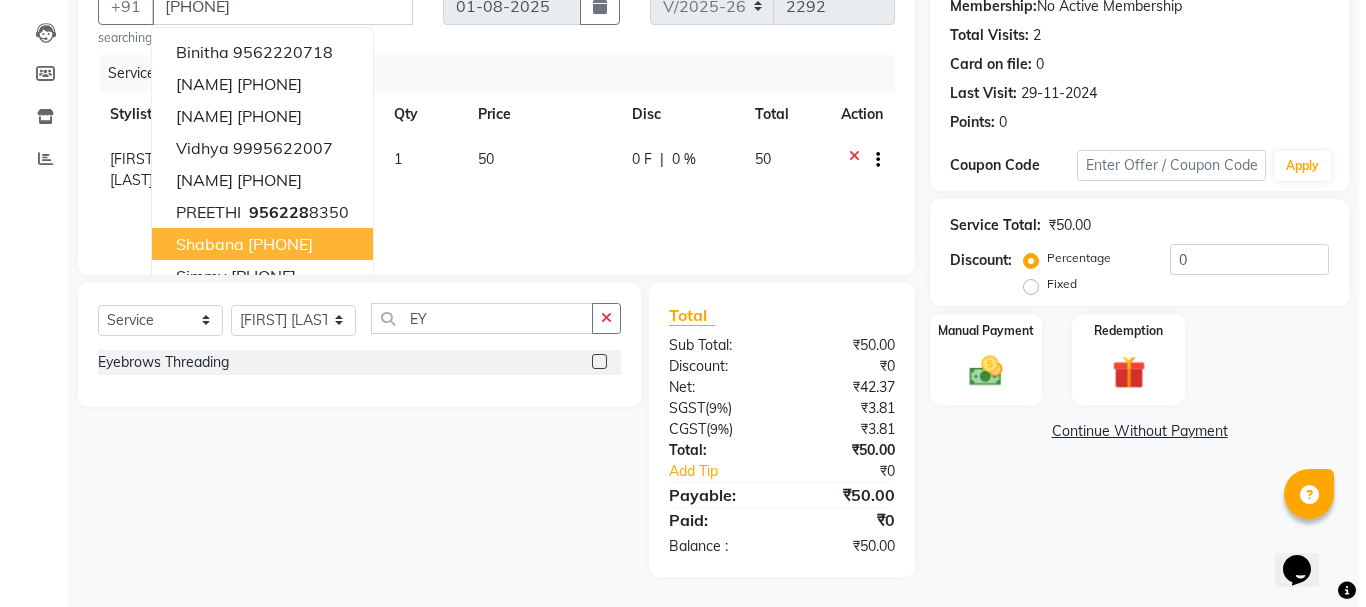 scroll, scrollTop: 0, scrollLeft: 0, axis: both 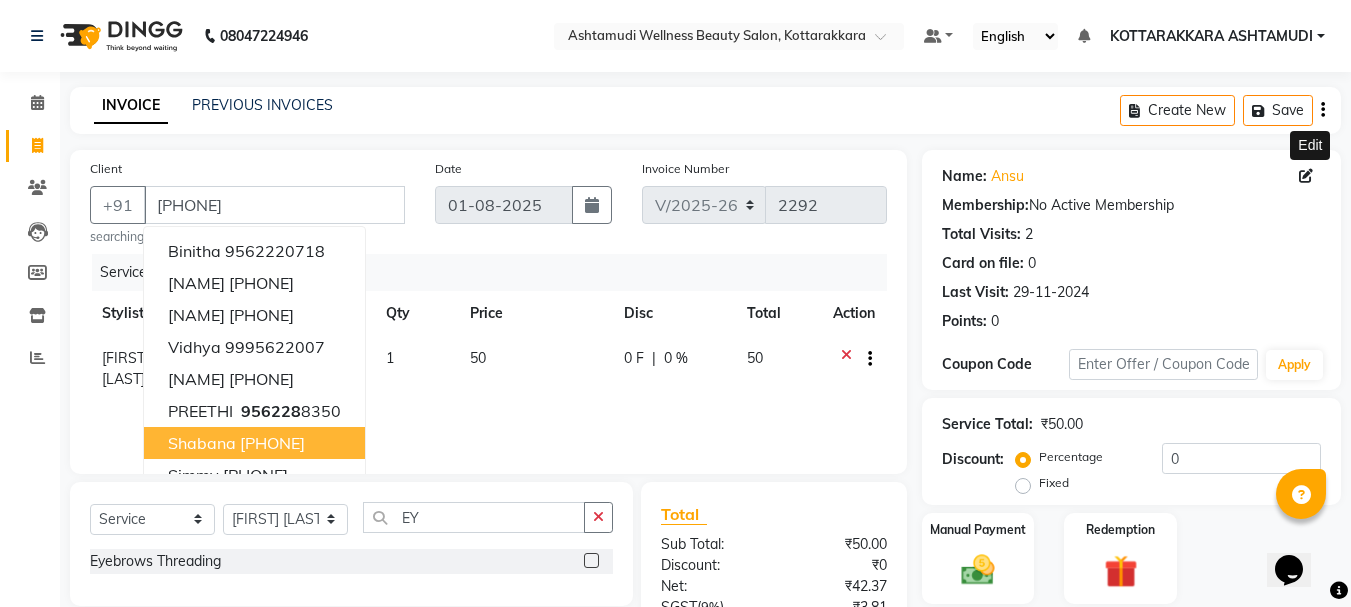 click 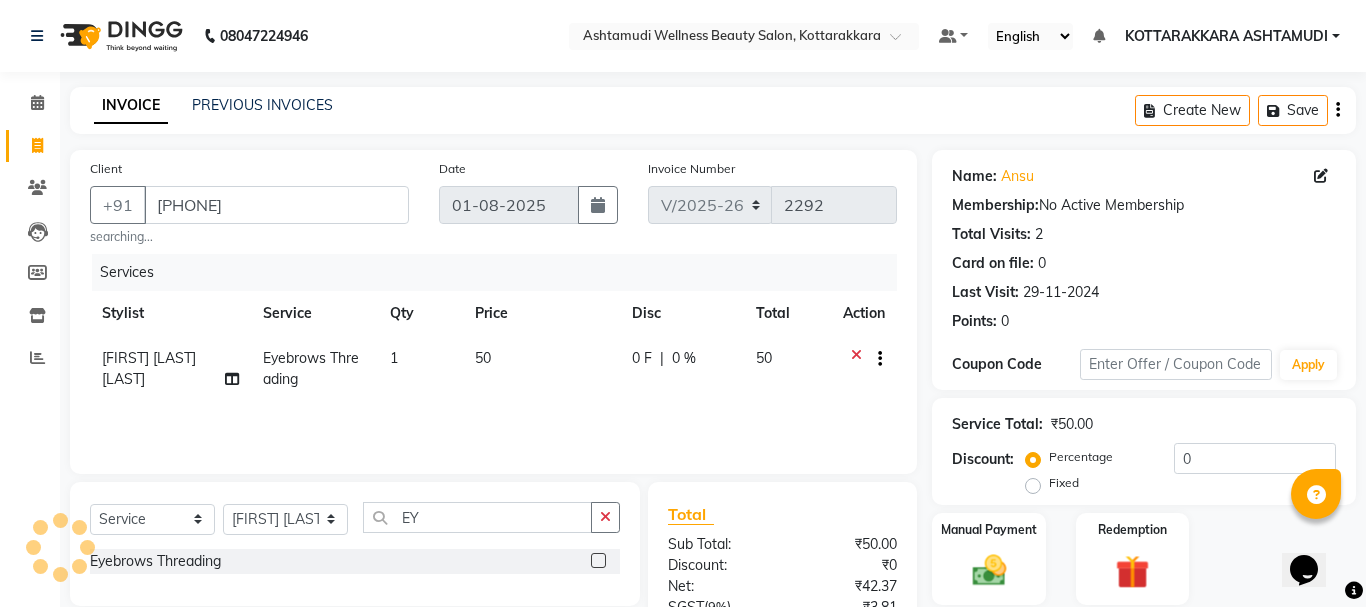 select on "female" 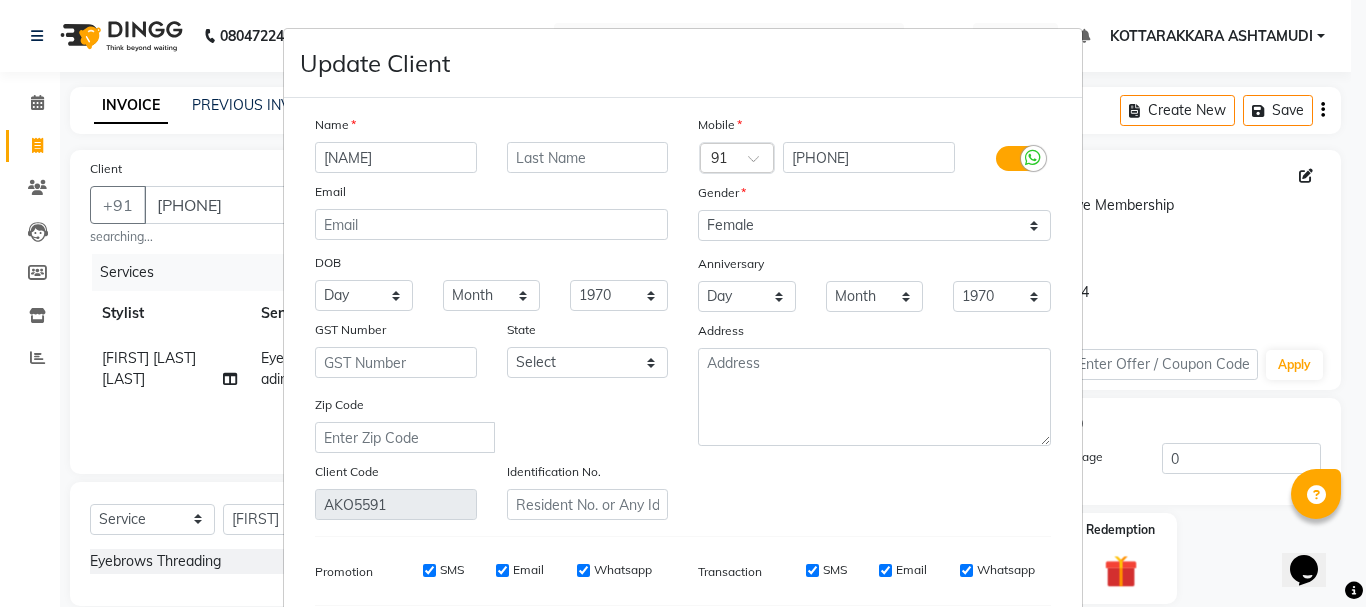 click on "[NAME]" at bounding box center (396, 157) 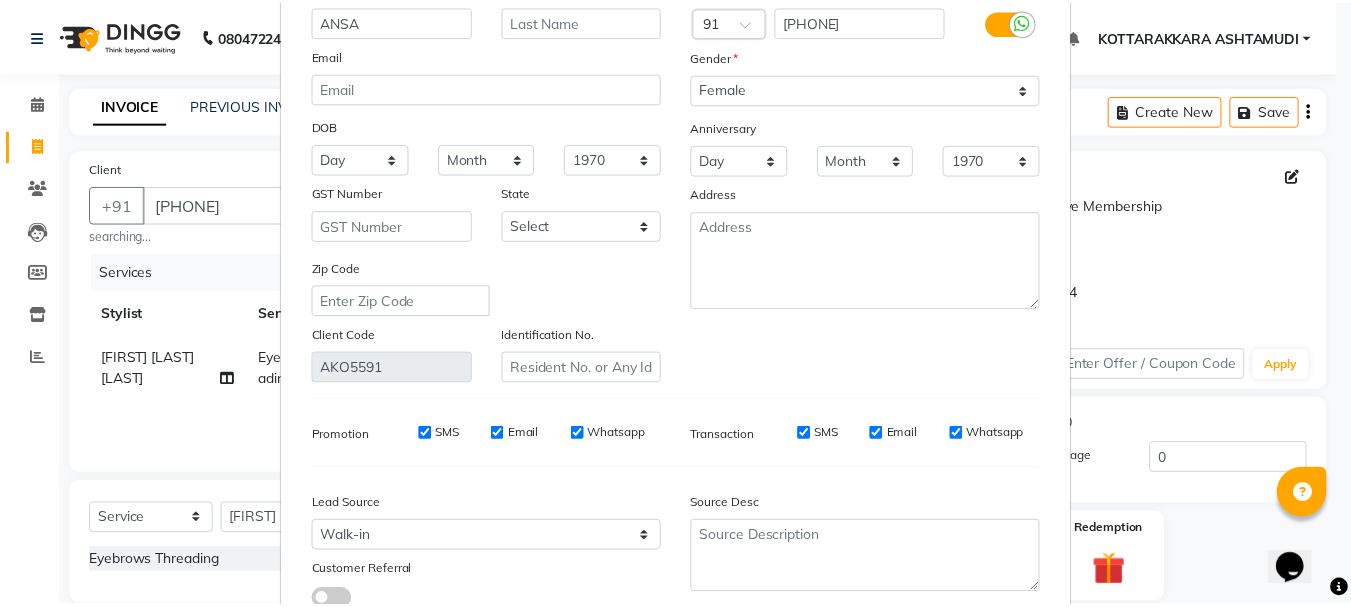 scroll, scrollTop: 280, scrollLeft: 0, axis: vertical 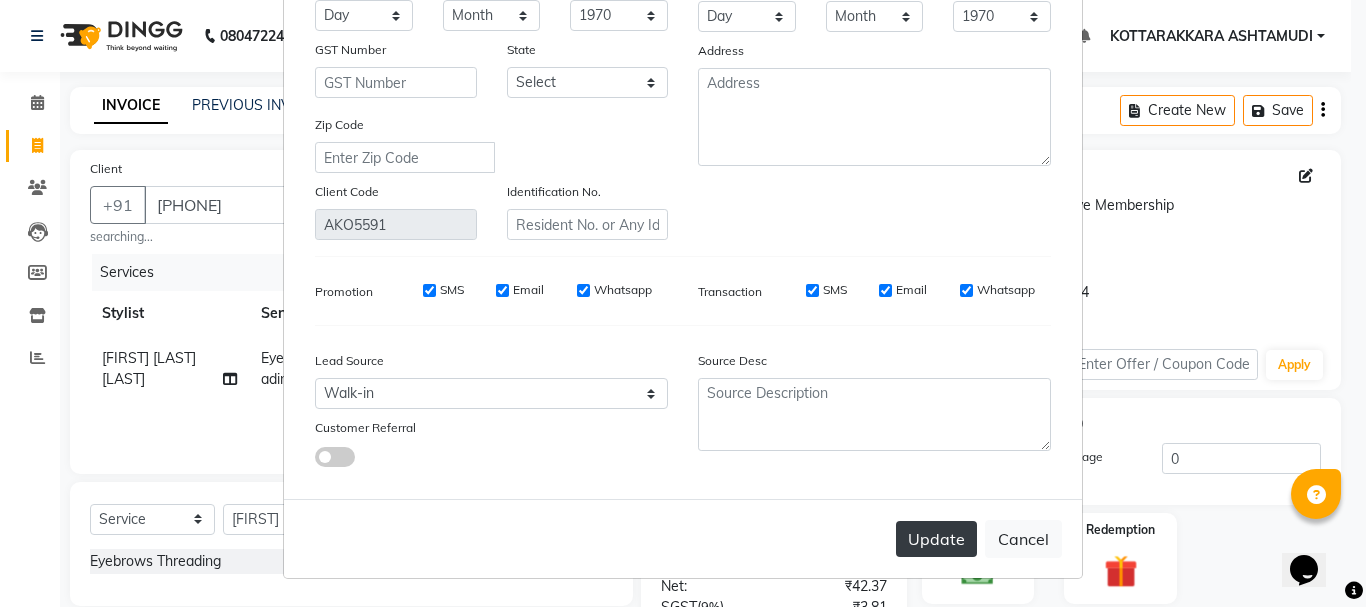 type on "ANSA" 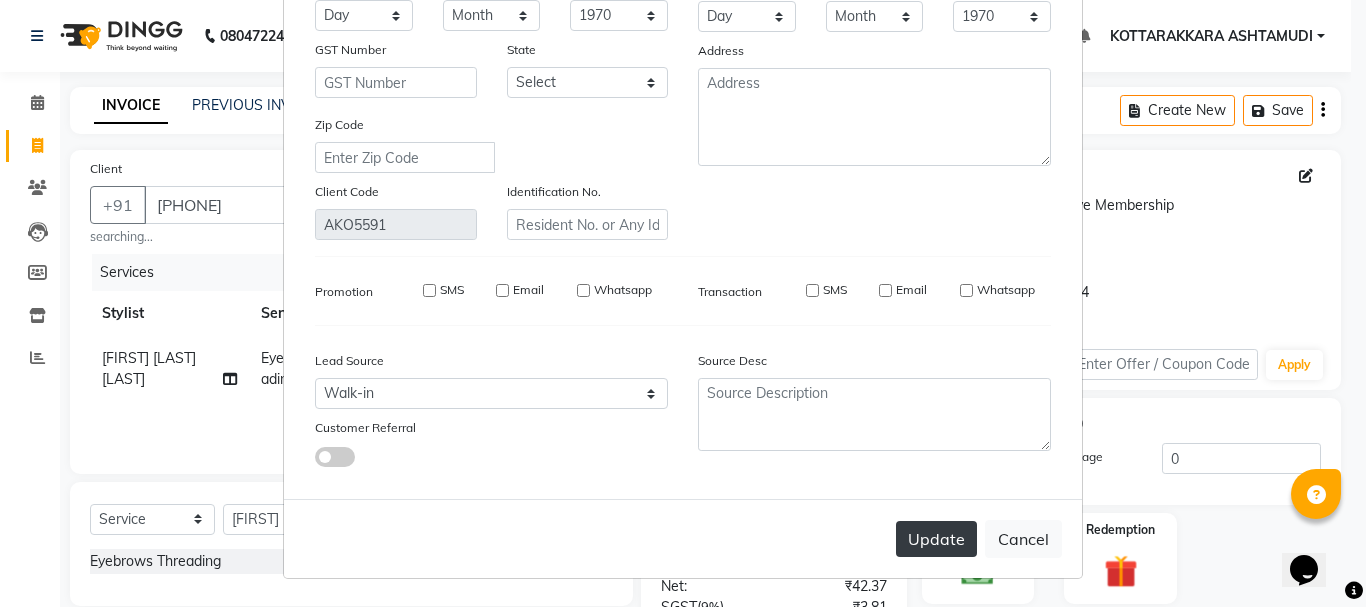 type 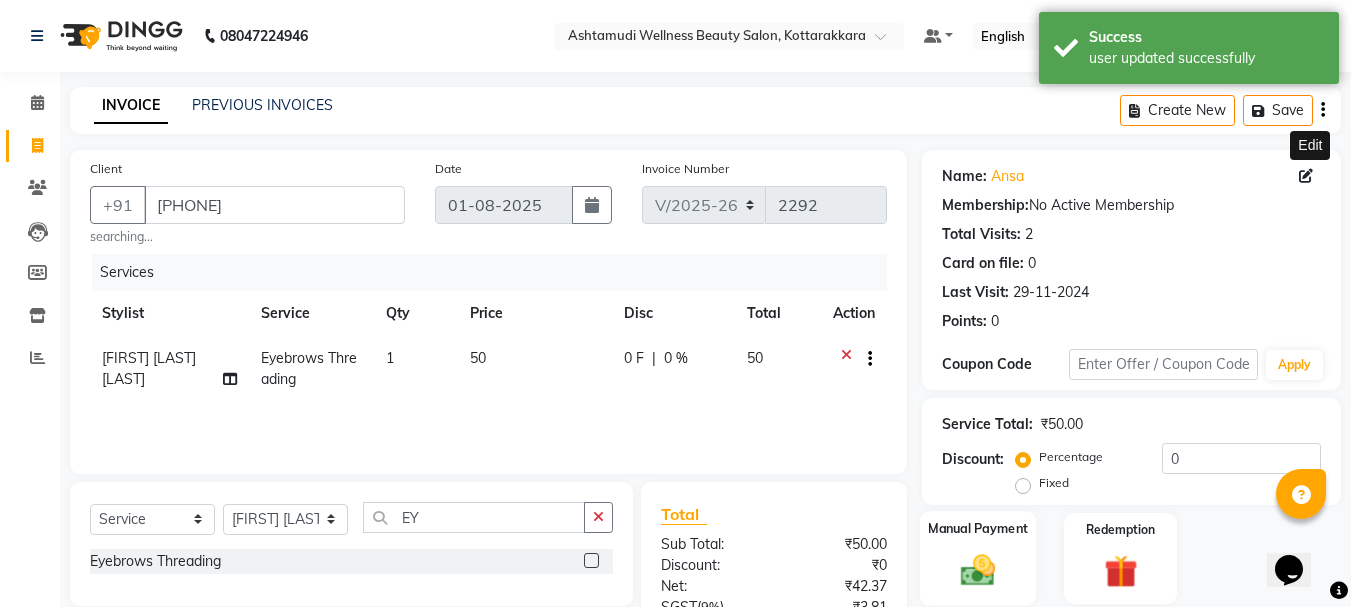 click 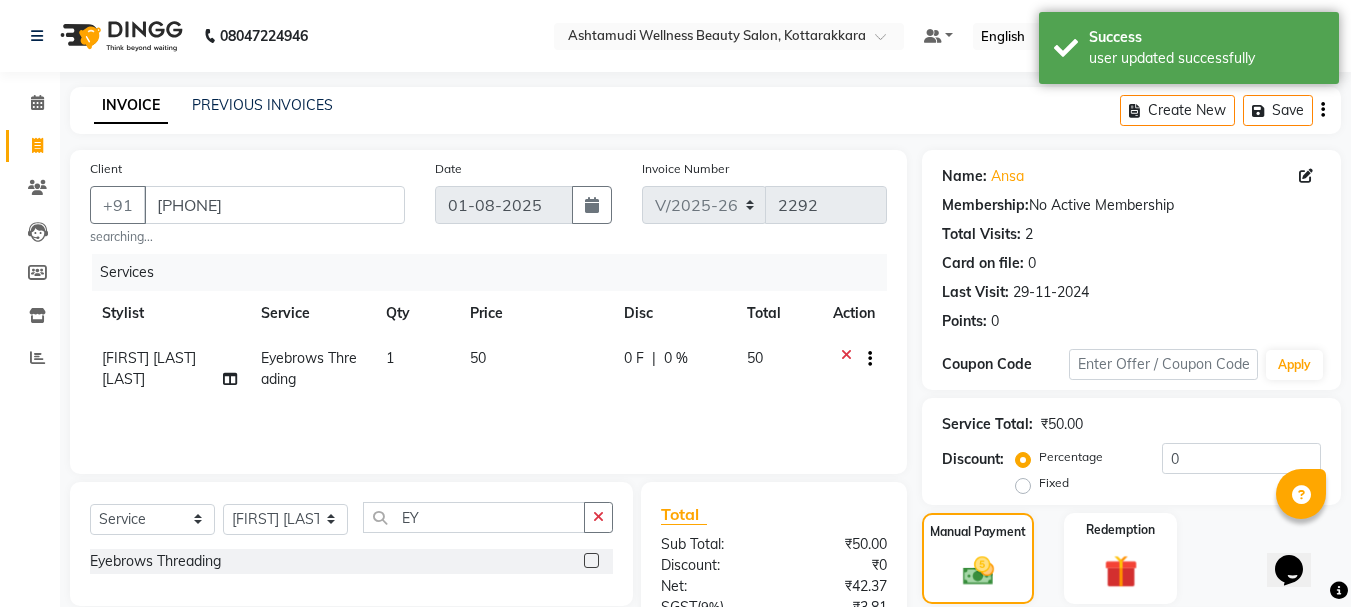 scroll, scrollTop: 199, scrollLeft: 0, axis: vertical 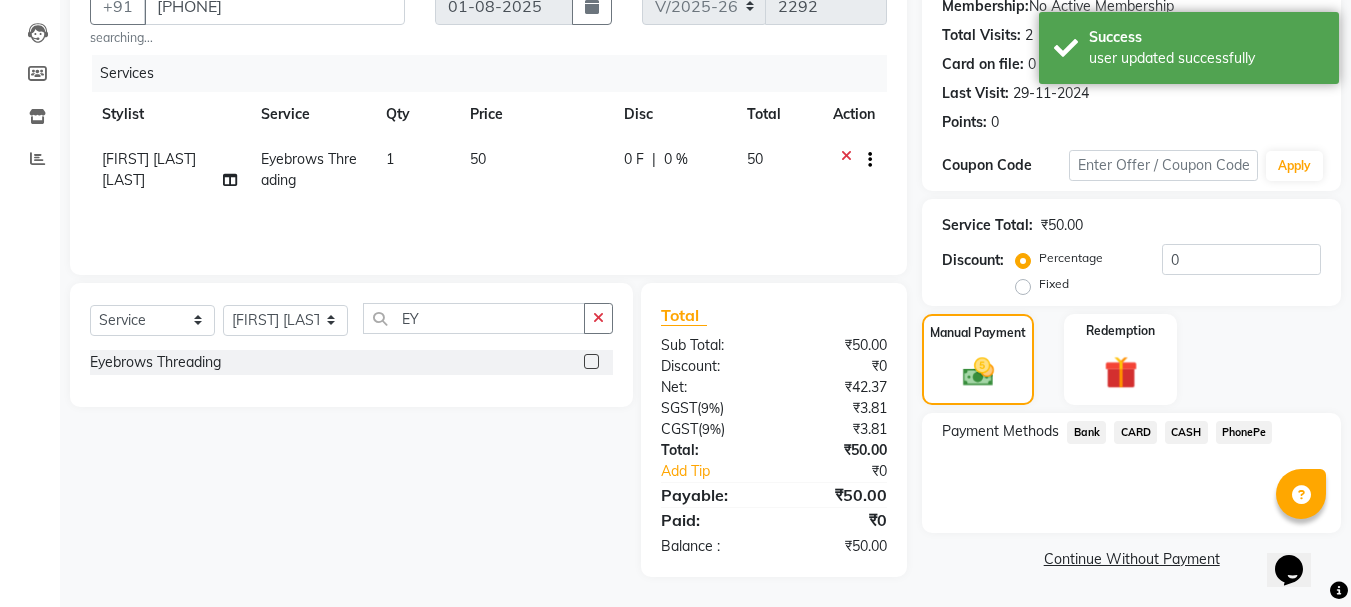 click on "CASH" 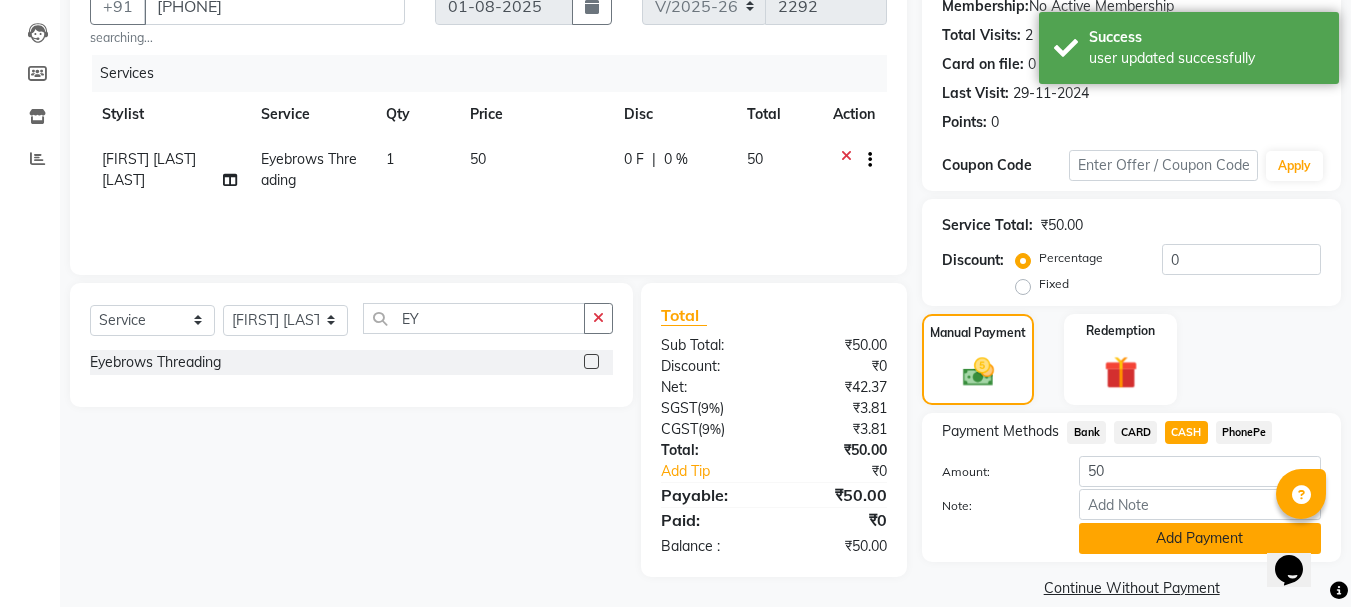 click on "Add Payment" 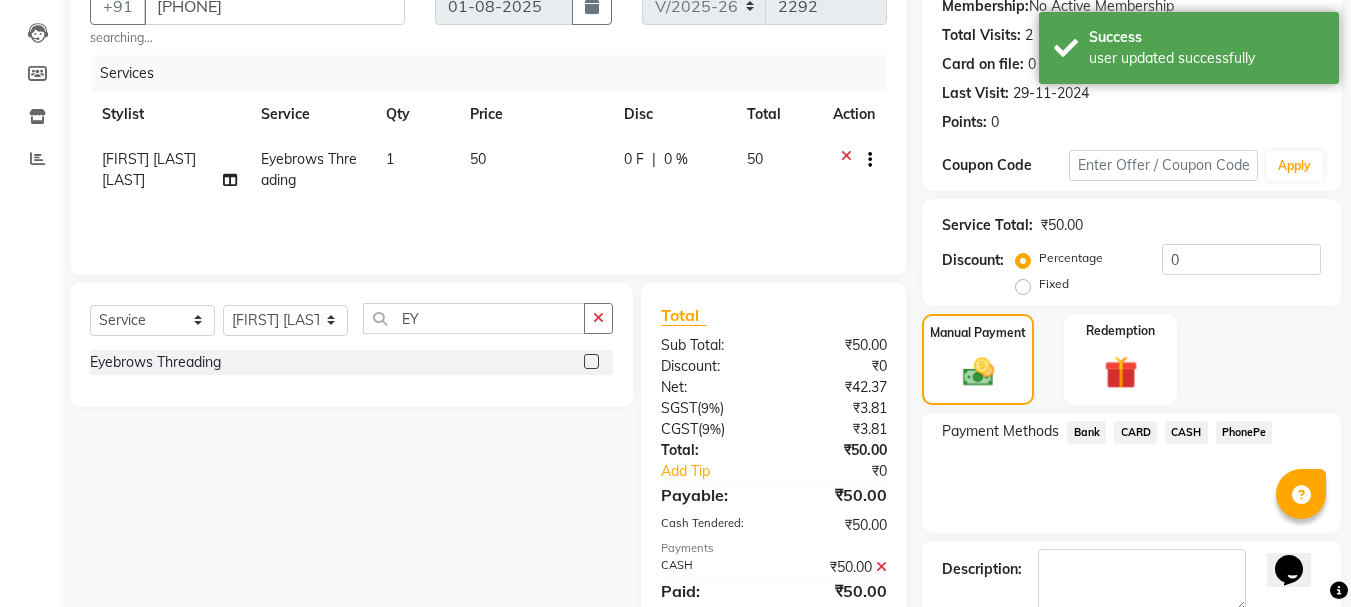 scroll, scrollTop: 309, scrollLeft: 0, axis: vertical 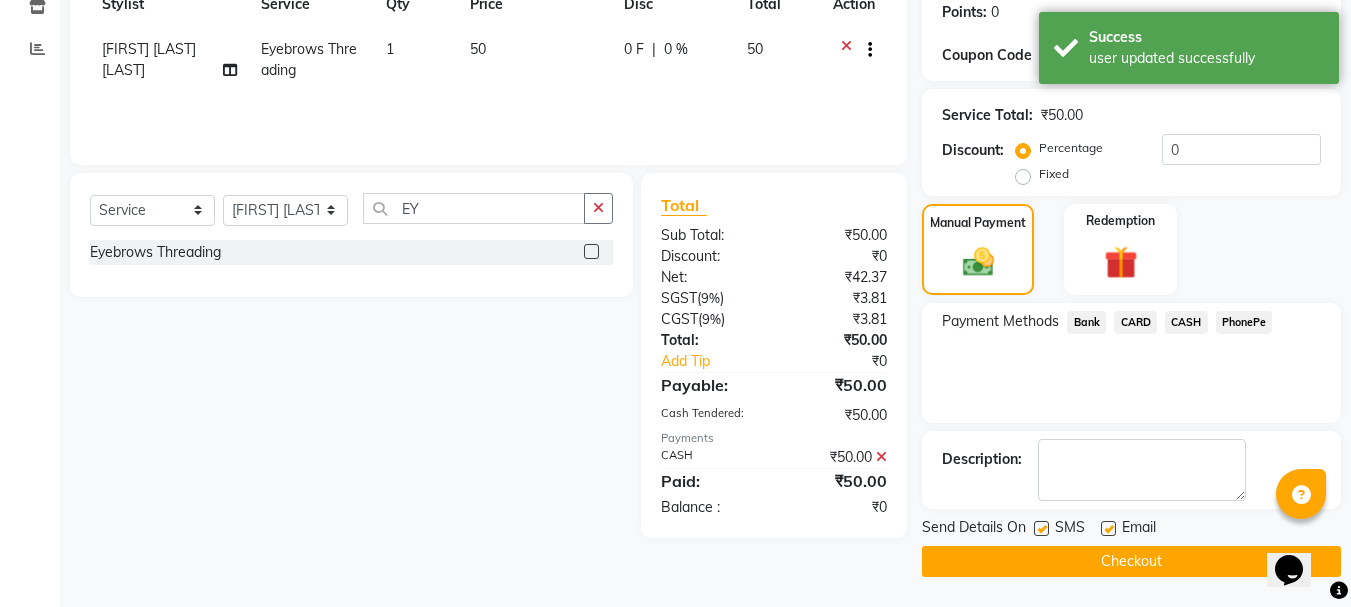 click on "Checkout" 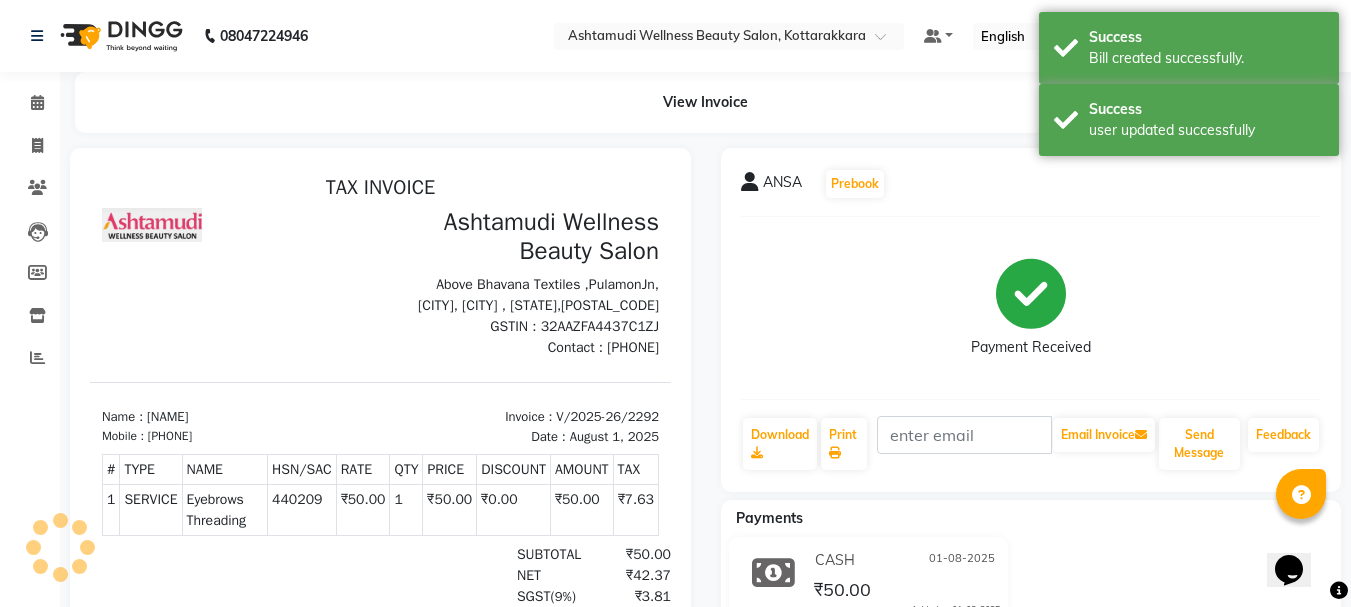 scroll, scrollTop: 0, scrollLeft: 0, axis: both 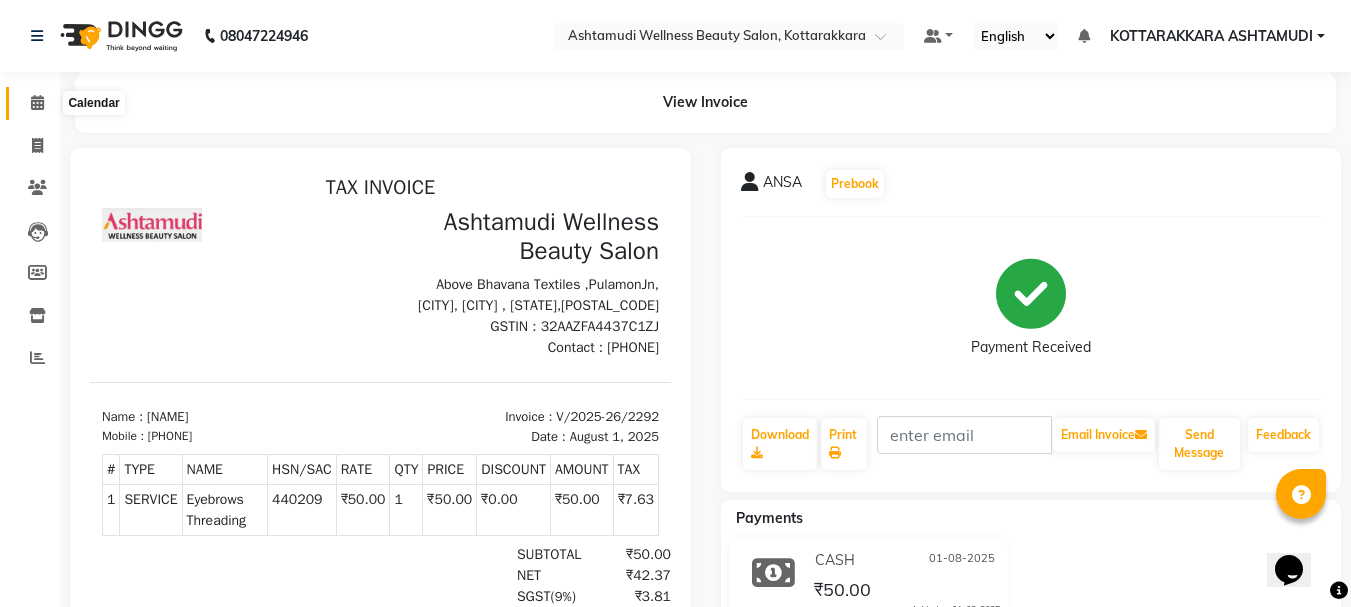 click 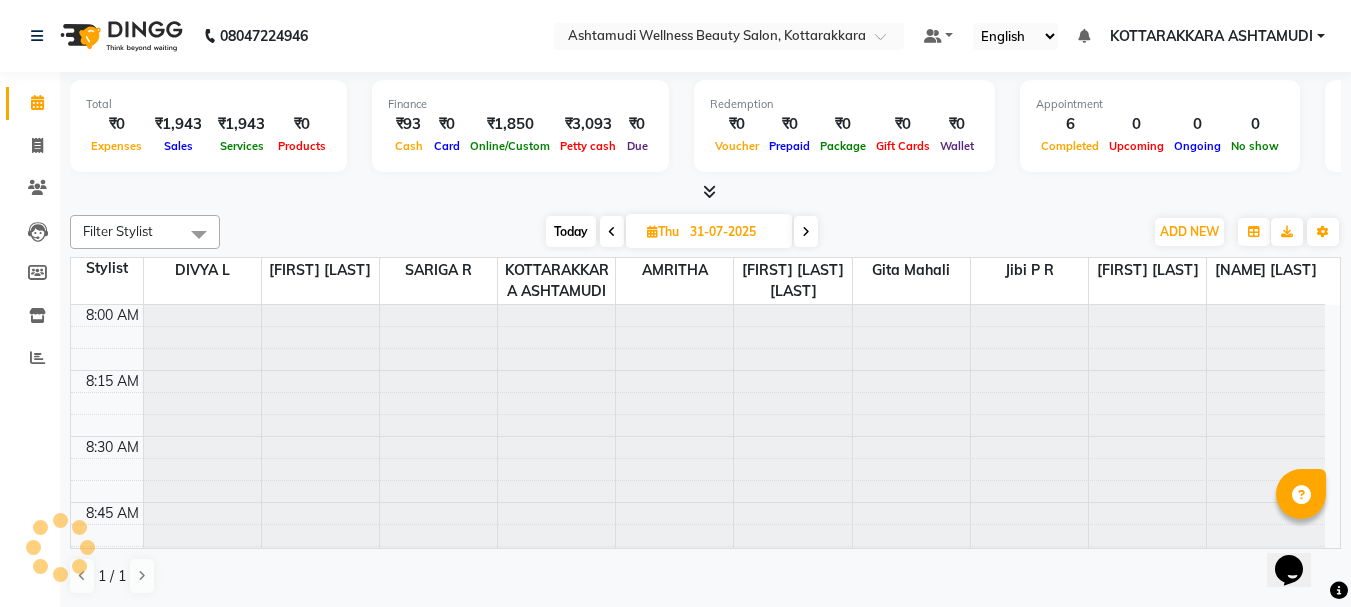 scroll, scrollTop: 0, scrollLeft: 0, axis: both 